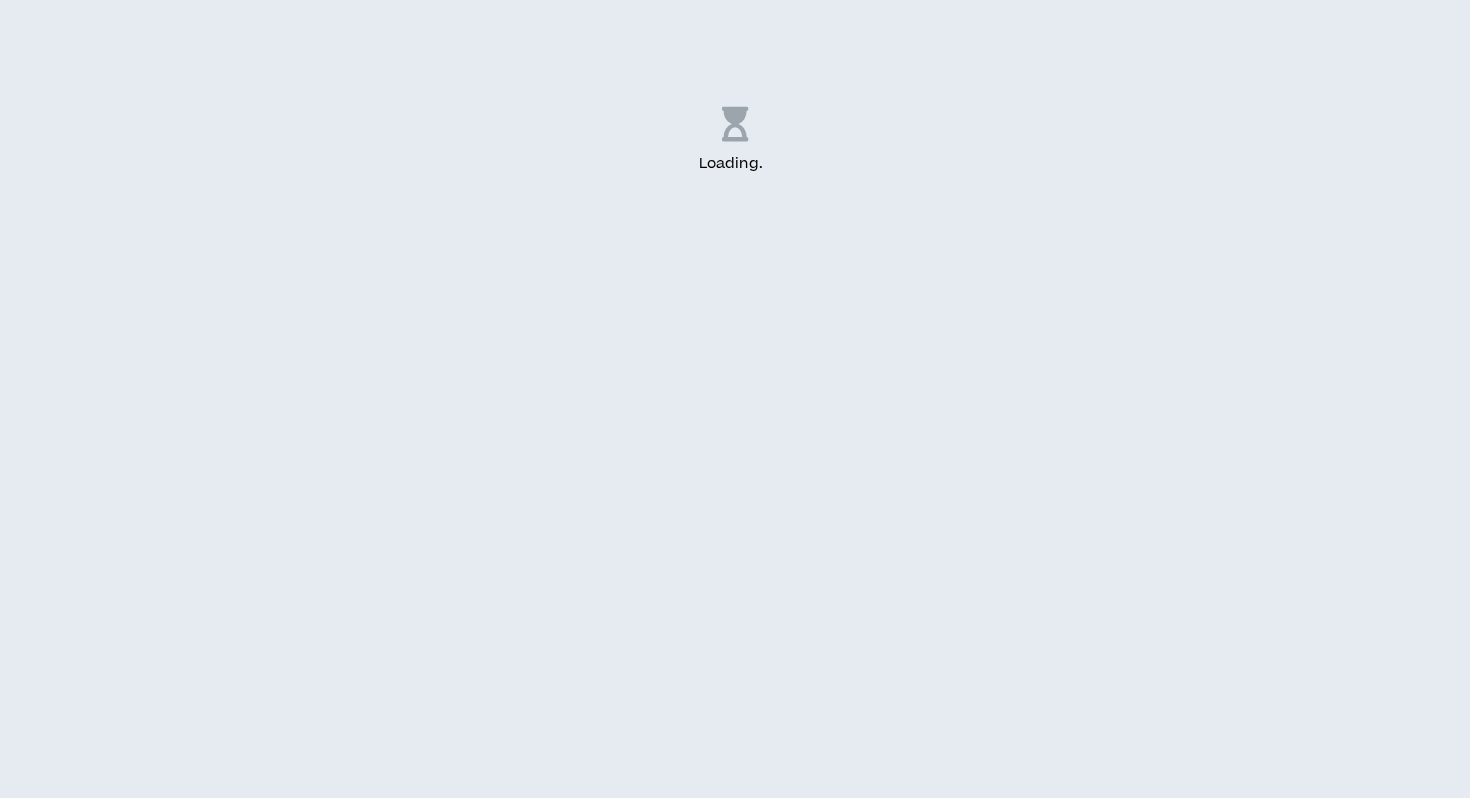 scroll, scrollTop: 0, scrollLeft: 0, axis: both 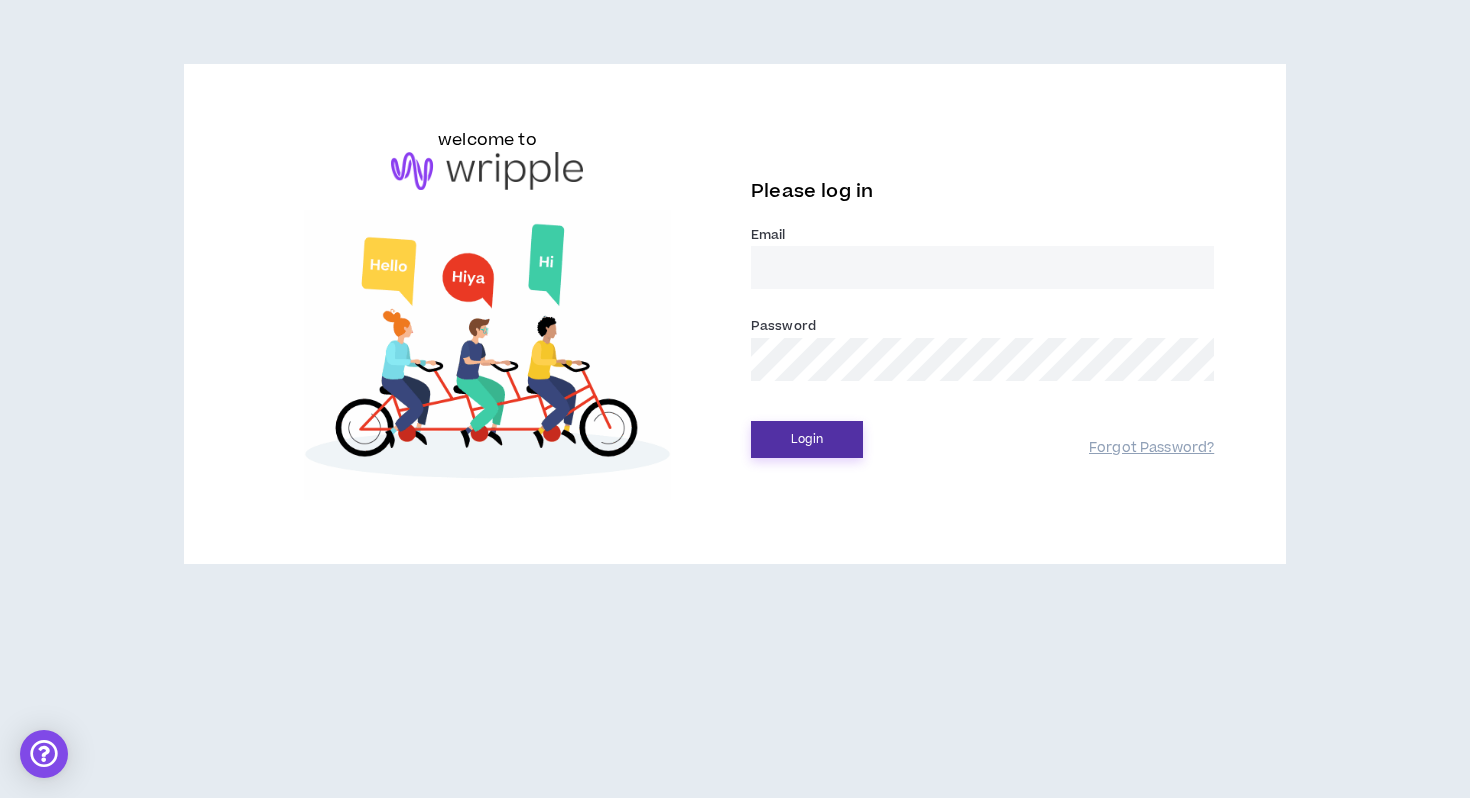 type on "[PERSON_NAME][EMAIL_ADDRESS][PERSON_NAME][DOMAIN_NAME]" 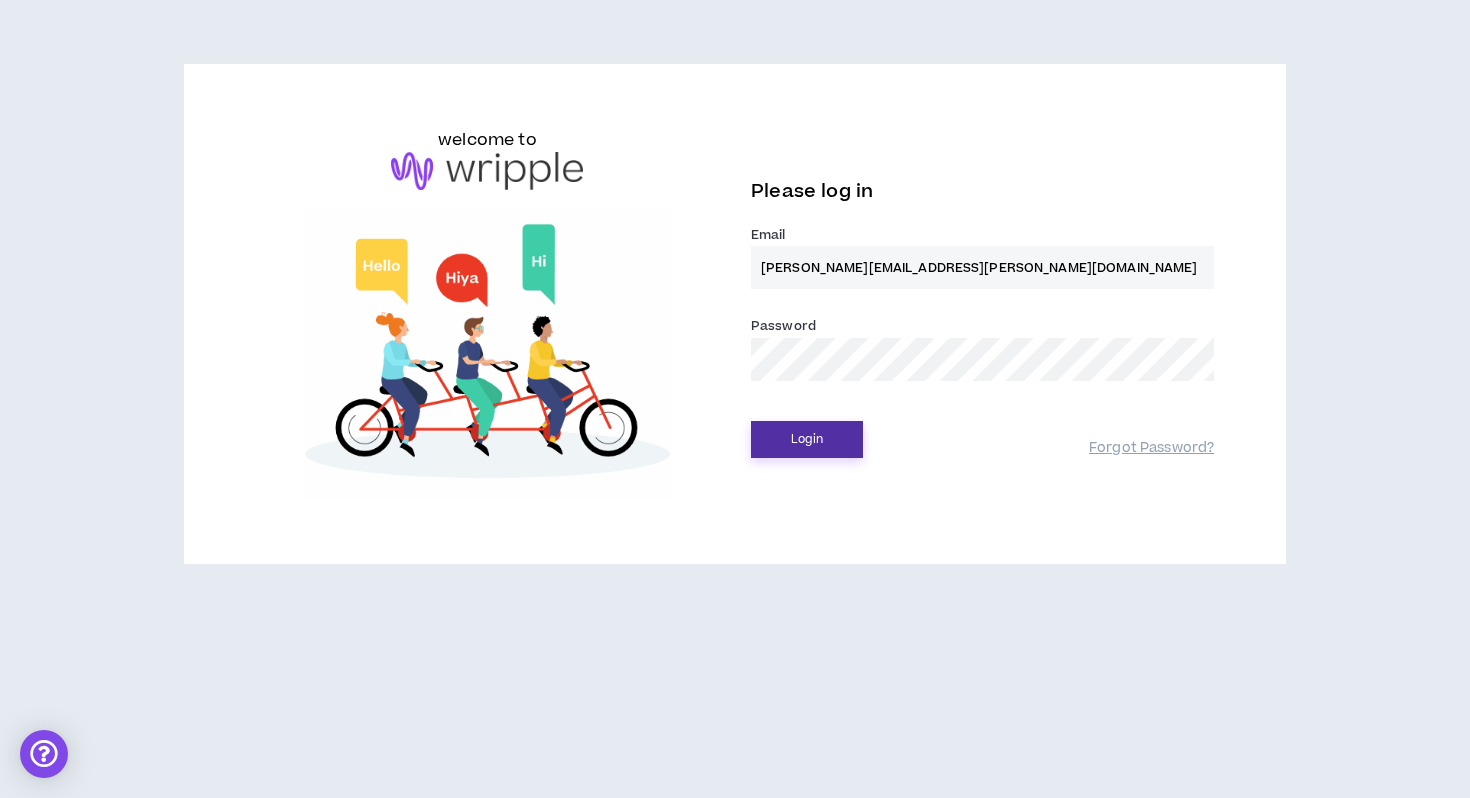 click on "Login" at bounding box center (807, 439) 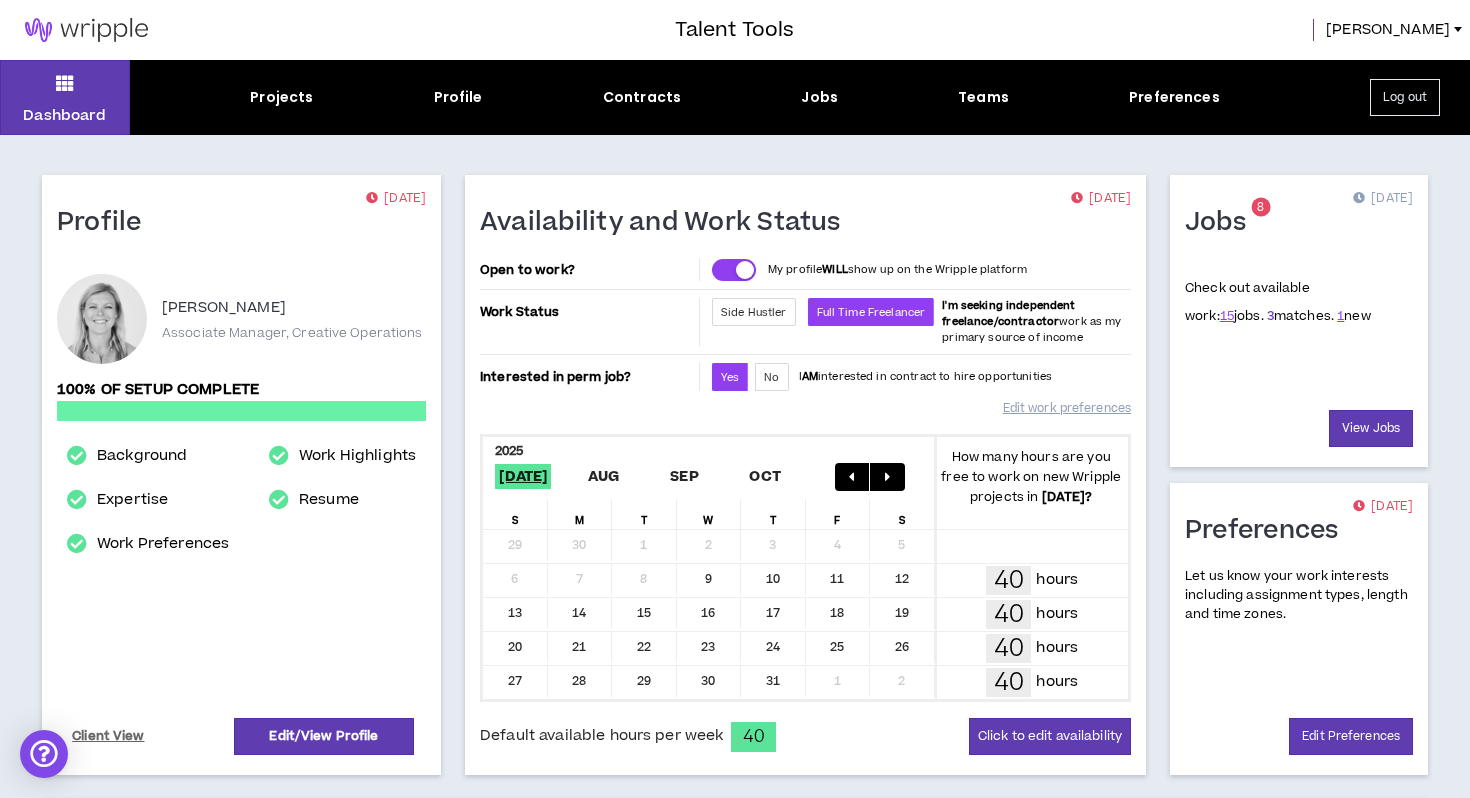 click on "3" at bounding box center (1270, 316) 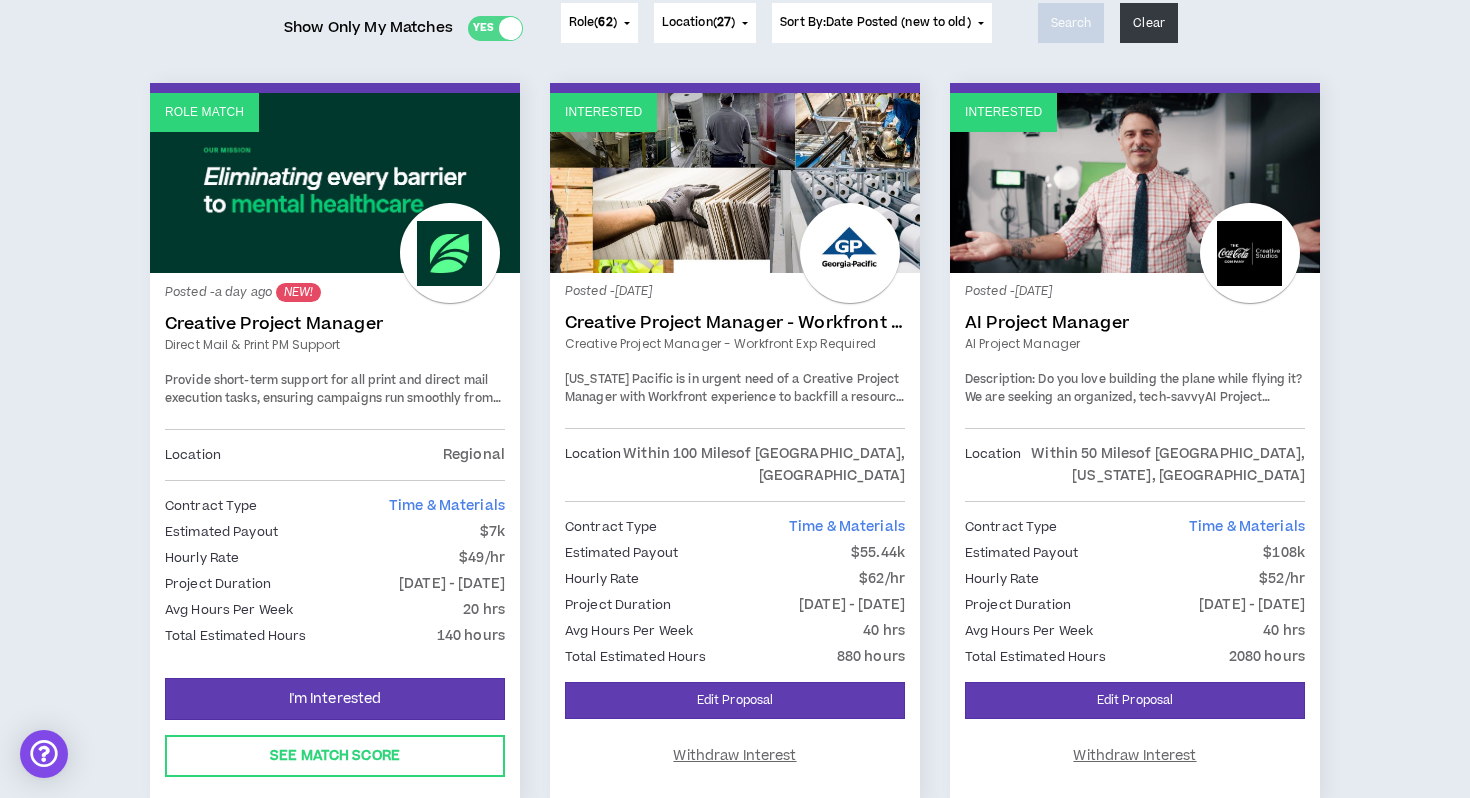 scroll, scrollTop: 275, scrollLeft: 0, axis: vertical 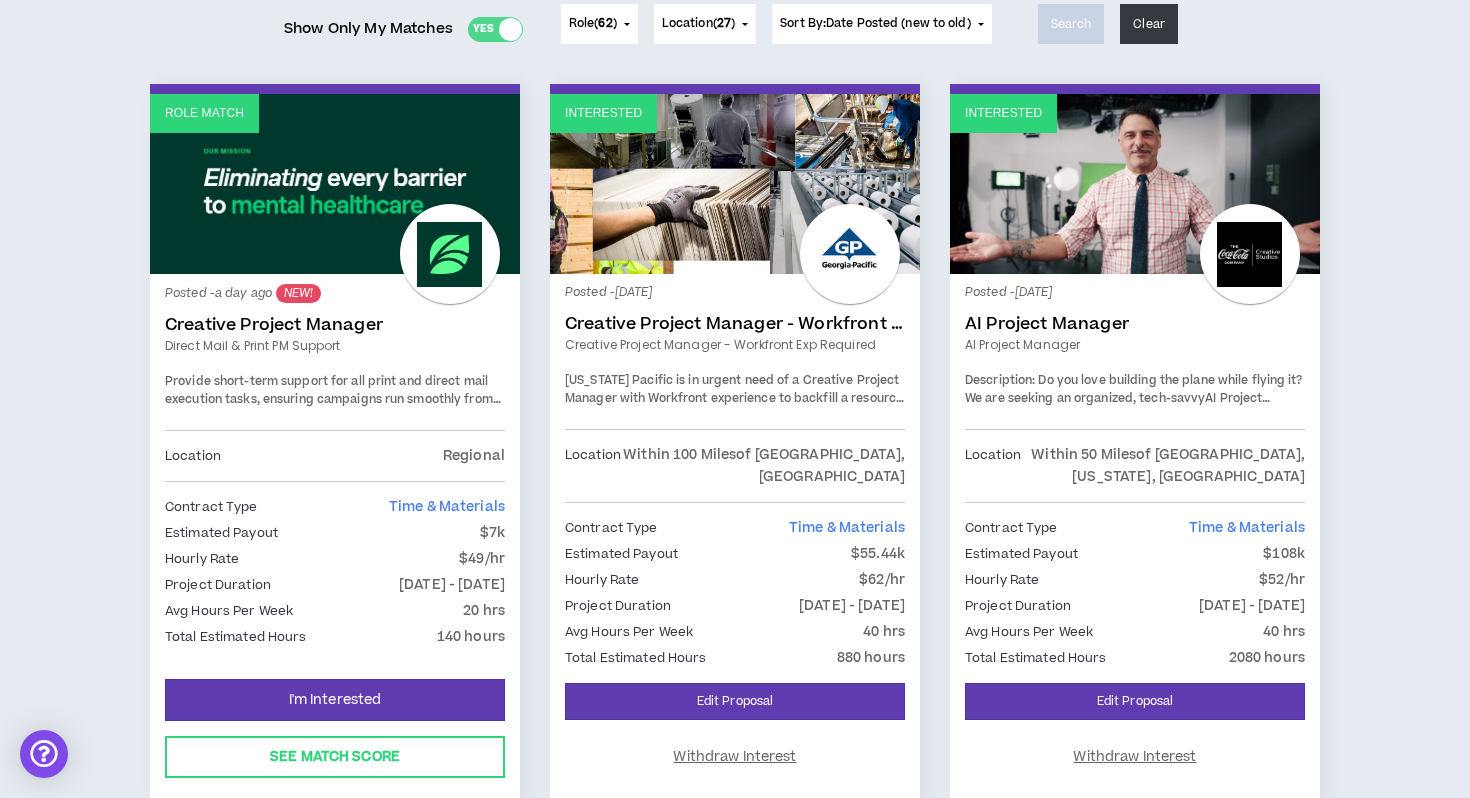 click on "Creative Project Manager" at bounding box center (335, 325) 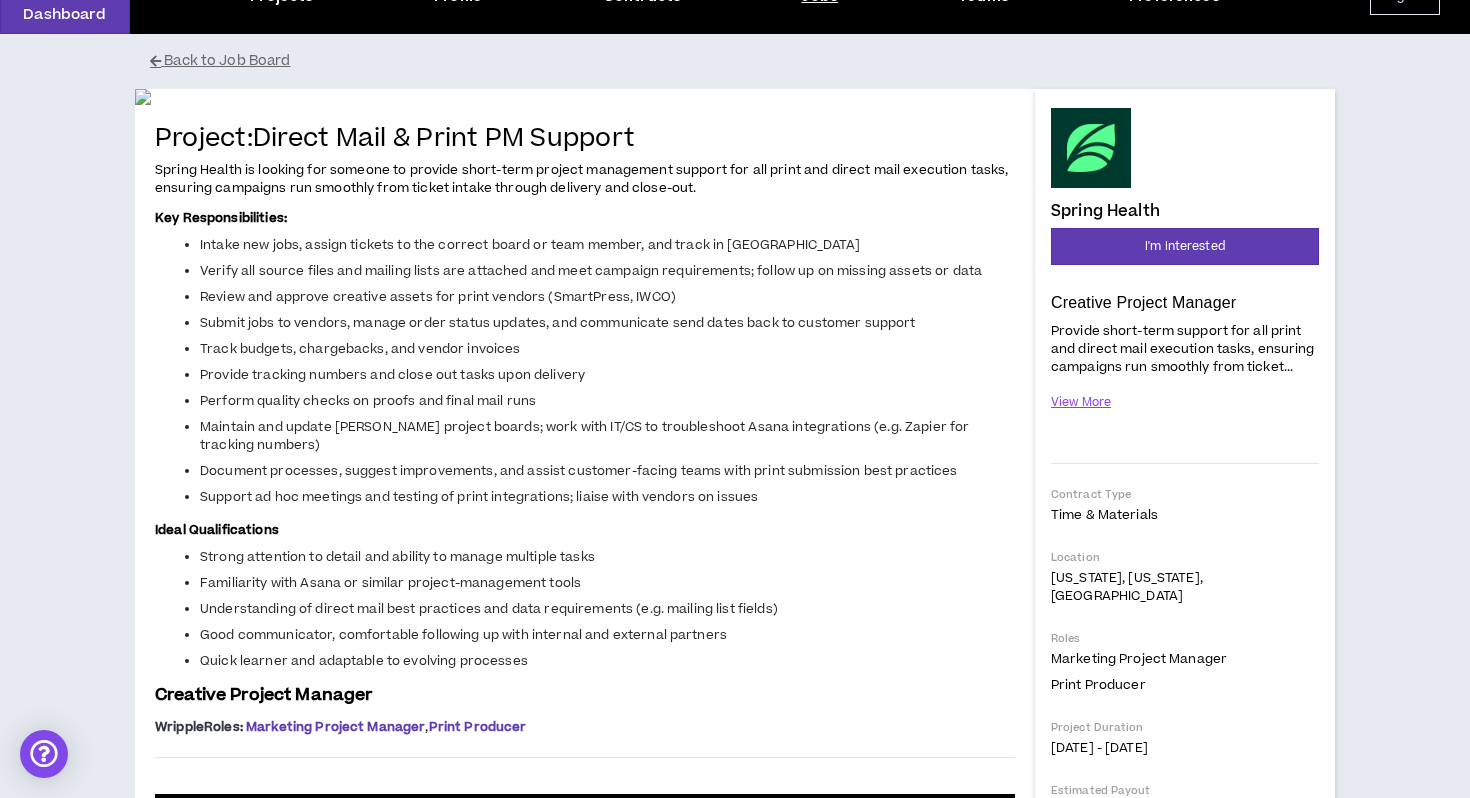 scroll, scrollTop: 106, scrollLeft: 0, axis: vertical 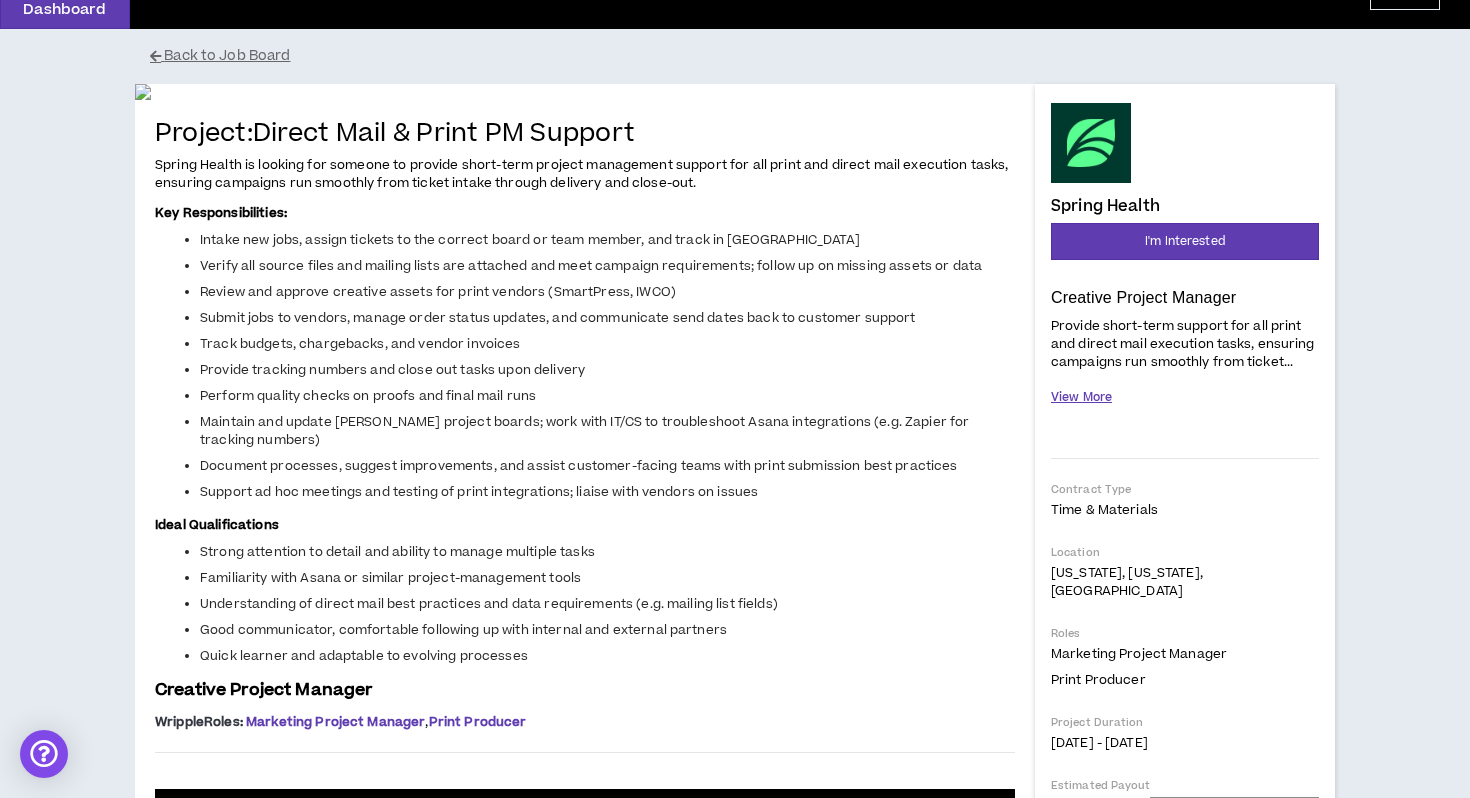 click on "View More" at bounding box center [1081, 397] 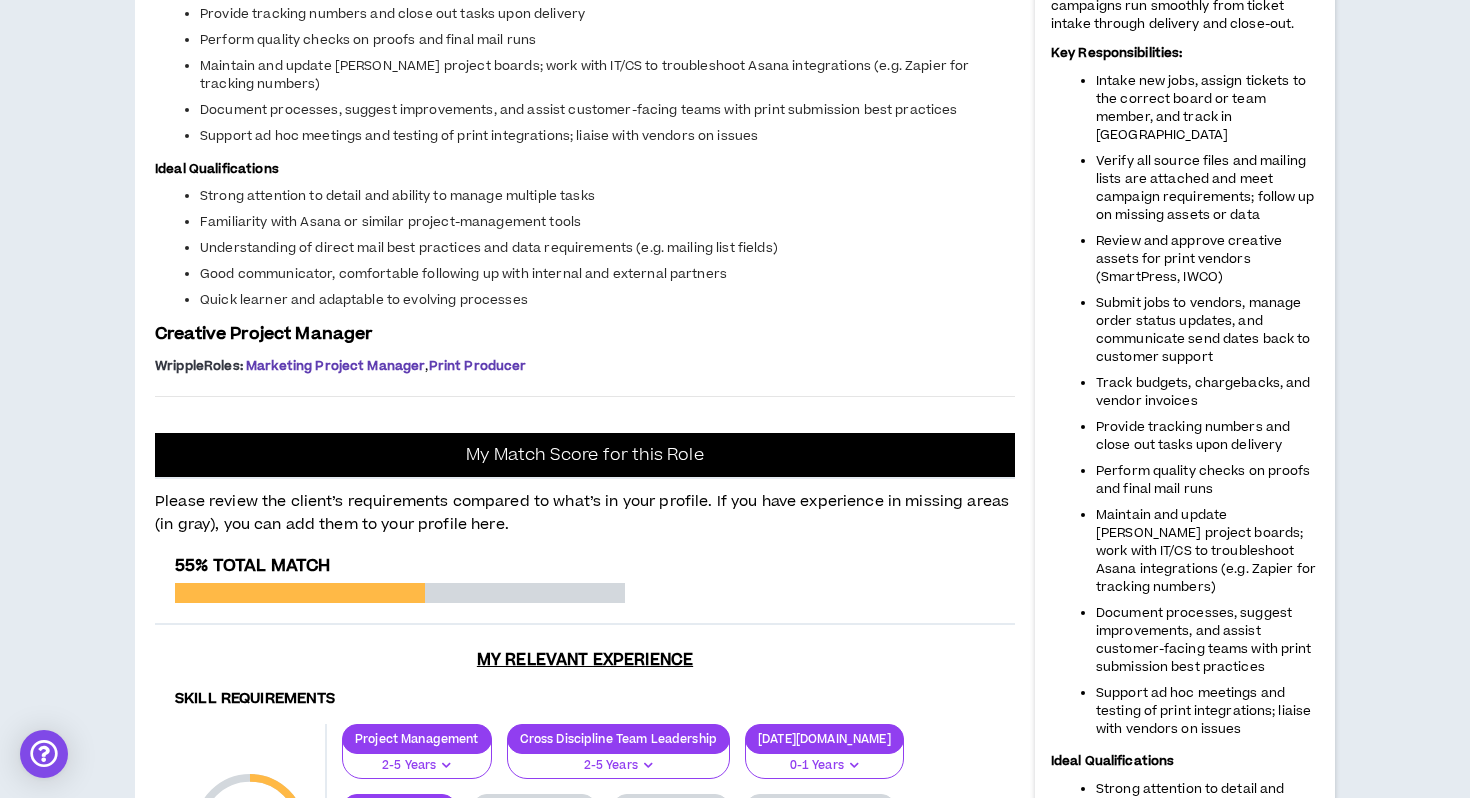 scroll, scrollTop: 463, scrollLeft: 0, axis: vertical 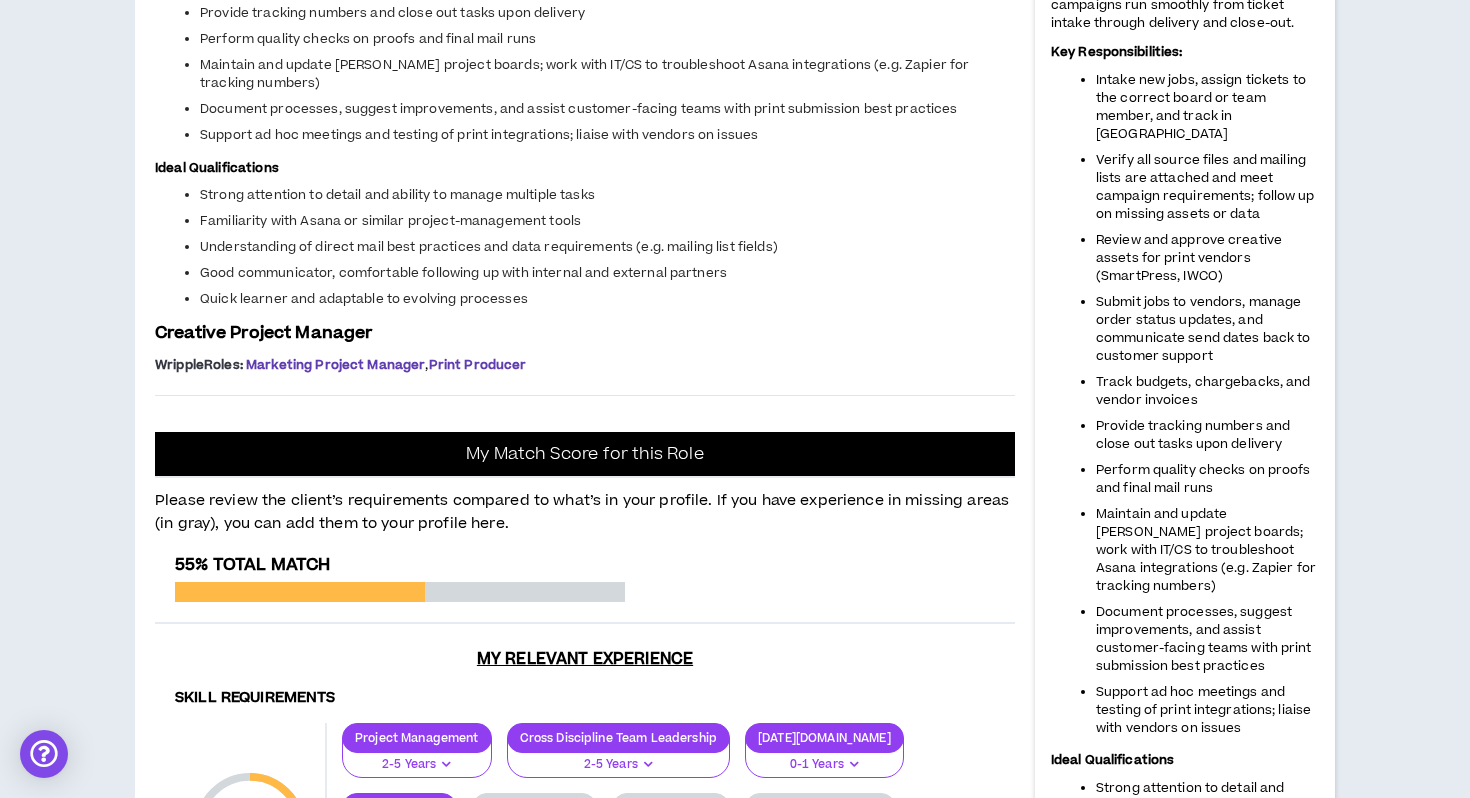 drag, startPoint x: 155, startPoint y: 290, endPoint x: 242, endPoint y: 295, distance: 87.14356 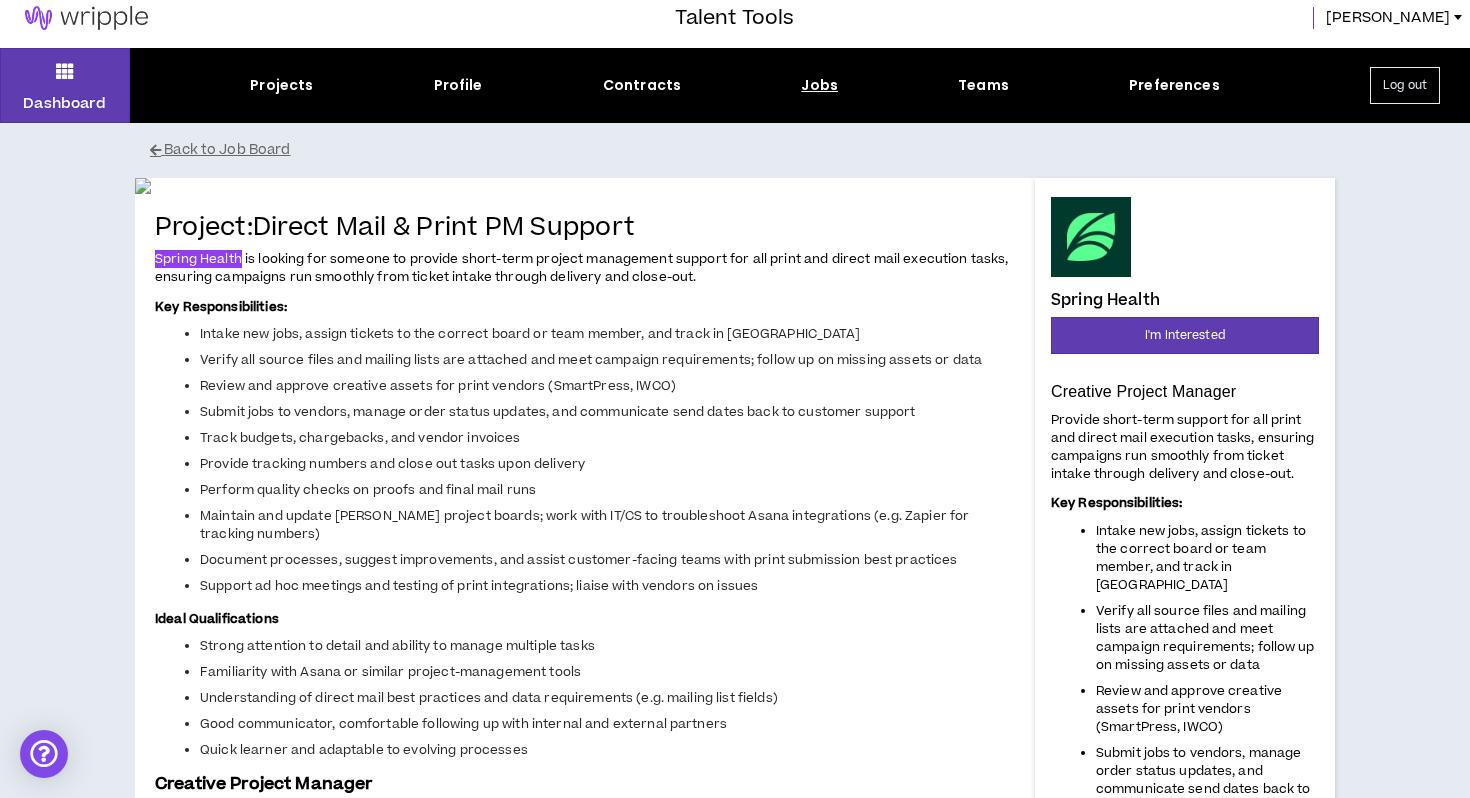 scroll, scrollTop: 0, scrollLeft: 0, axis: both 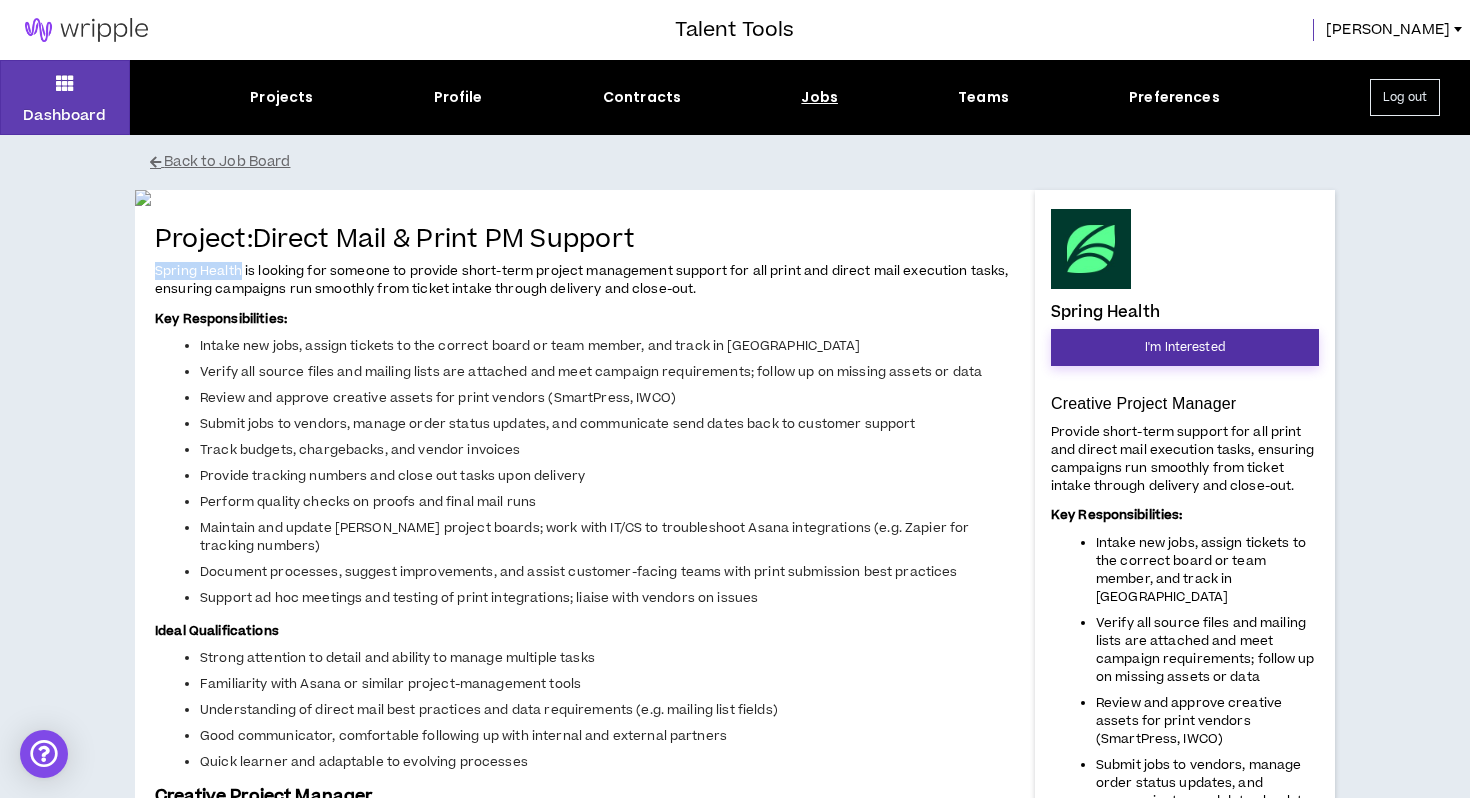 click on "I'm Interested" at bounding box center (1185, 347) 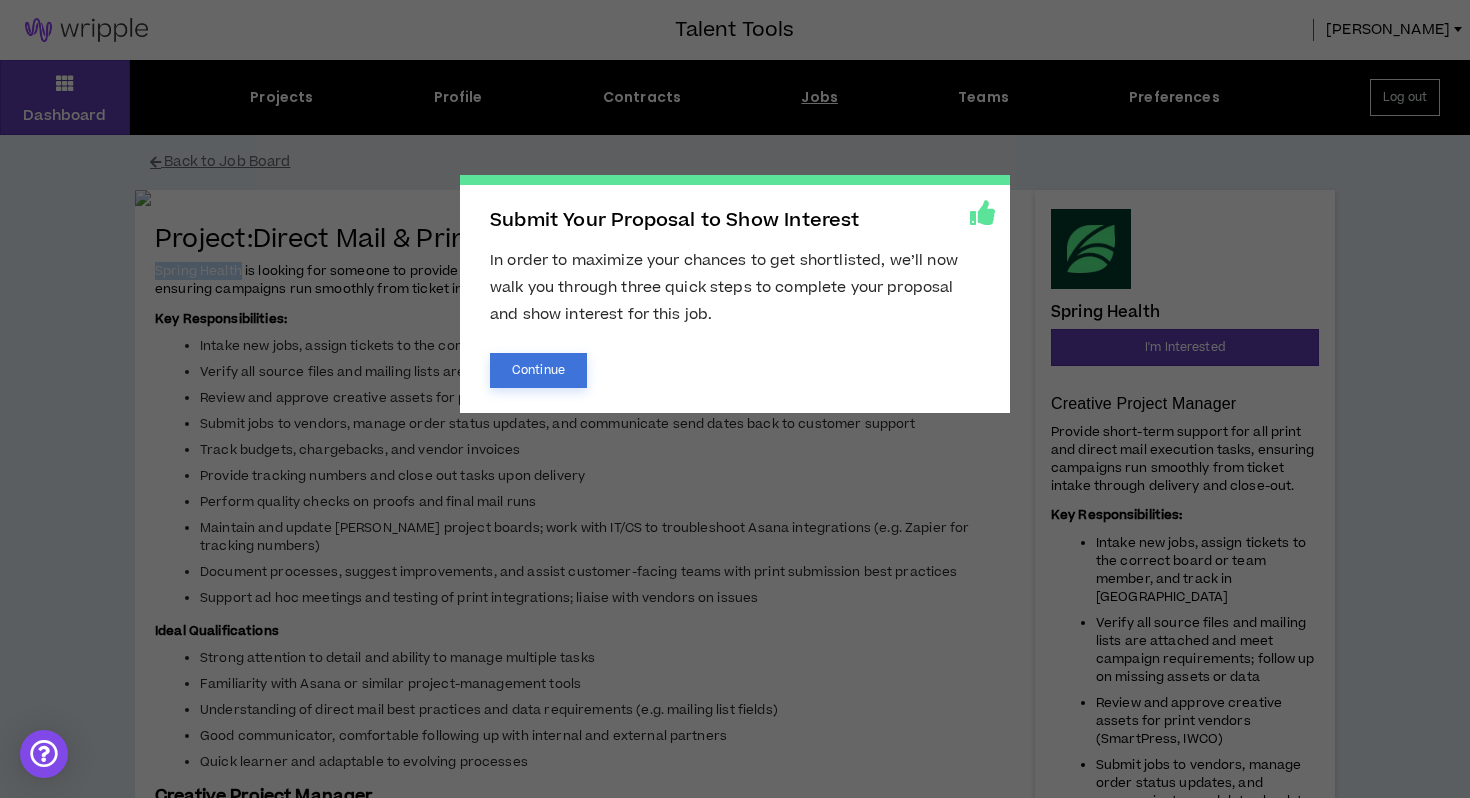 click on "Continue" at bounding box center (538, 370) 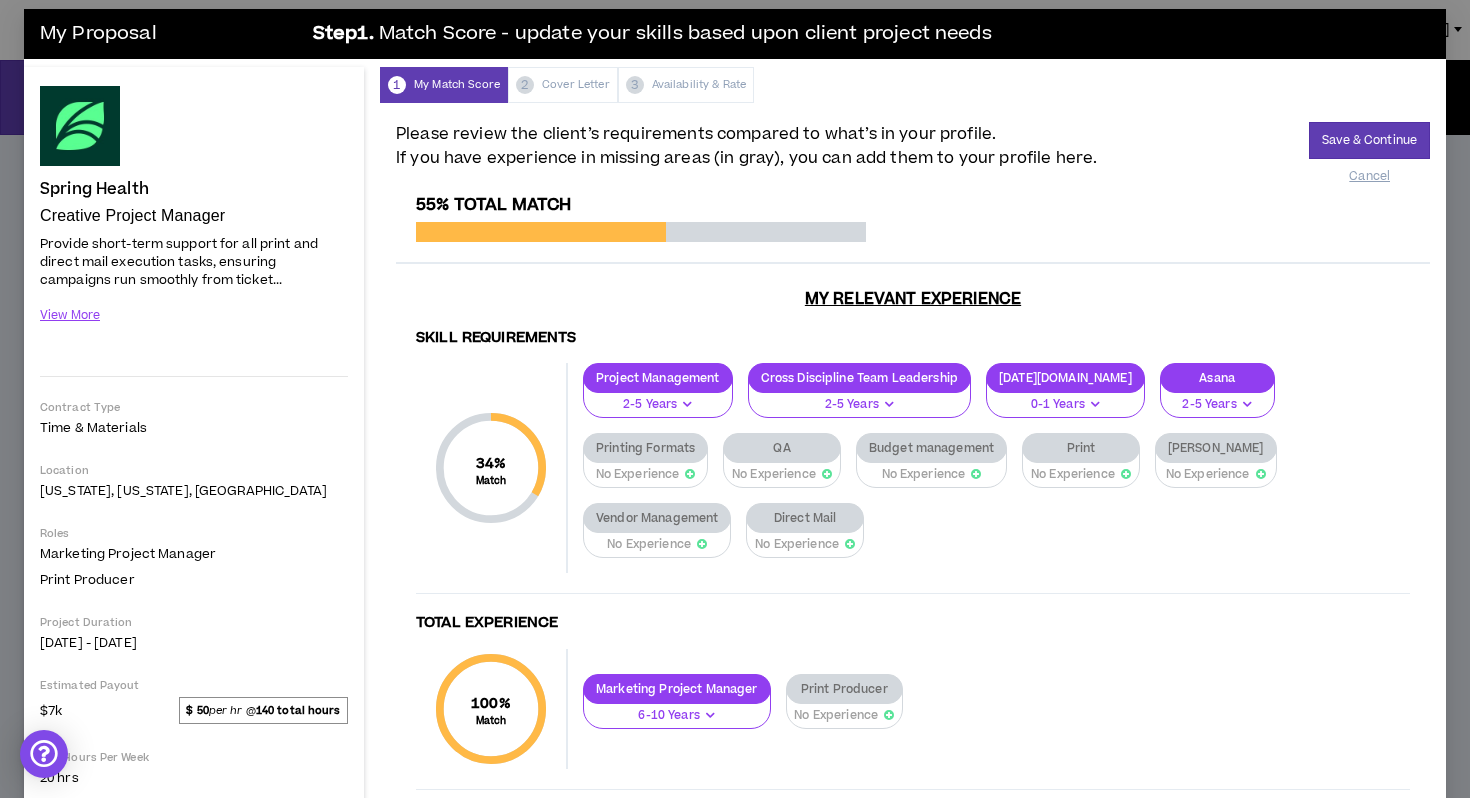 scroll, scrollTop: 0, scrollLeft: 0, axis: both 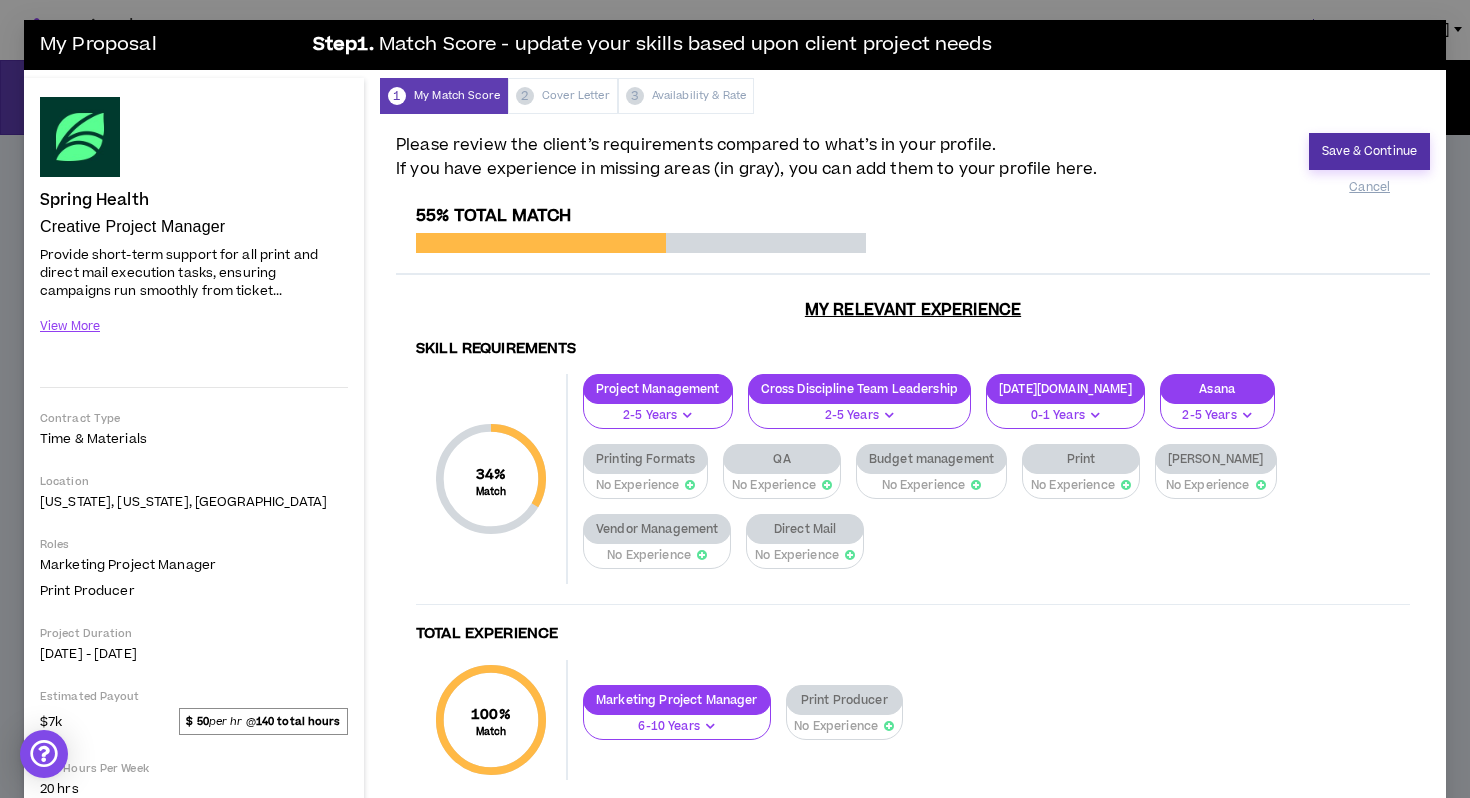 click on "Save & Continue" at bounding box center (1369, 151) 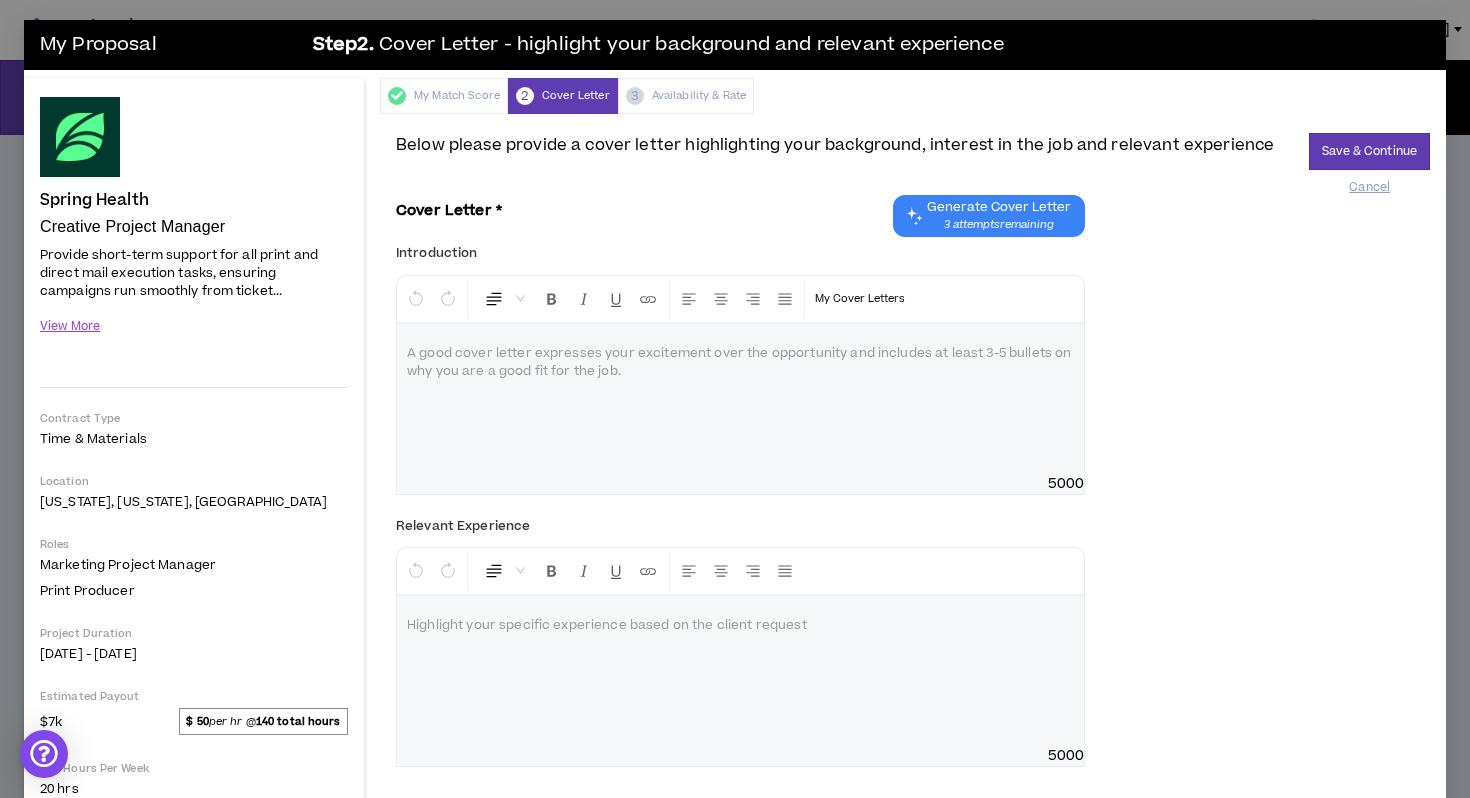 click on "Generate Cover Letter" at bounding box center [999, 207] 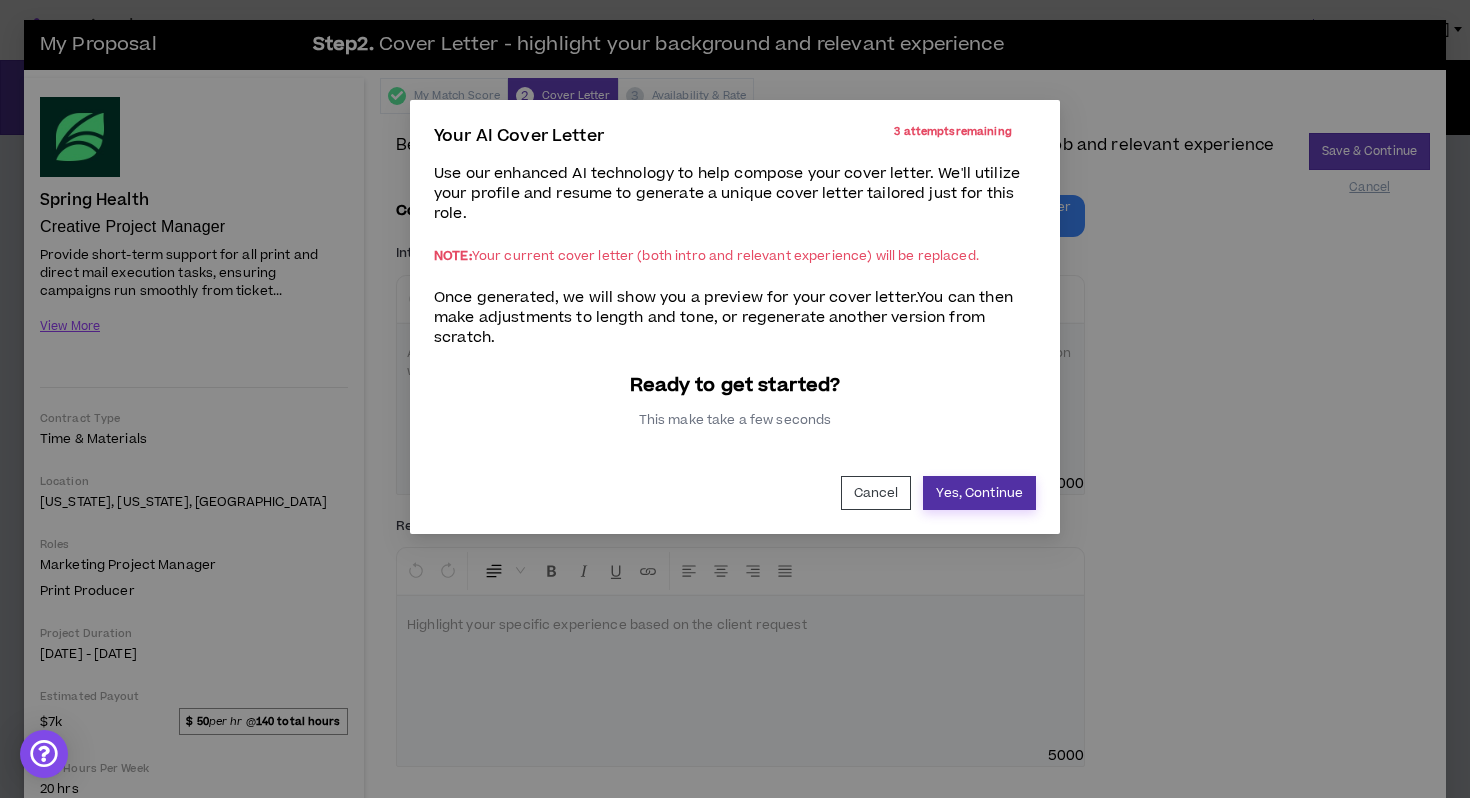 click on "Yes, Continue" at bounding box center (979, 493) 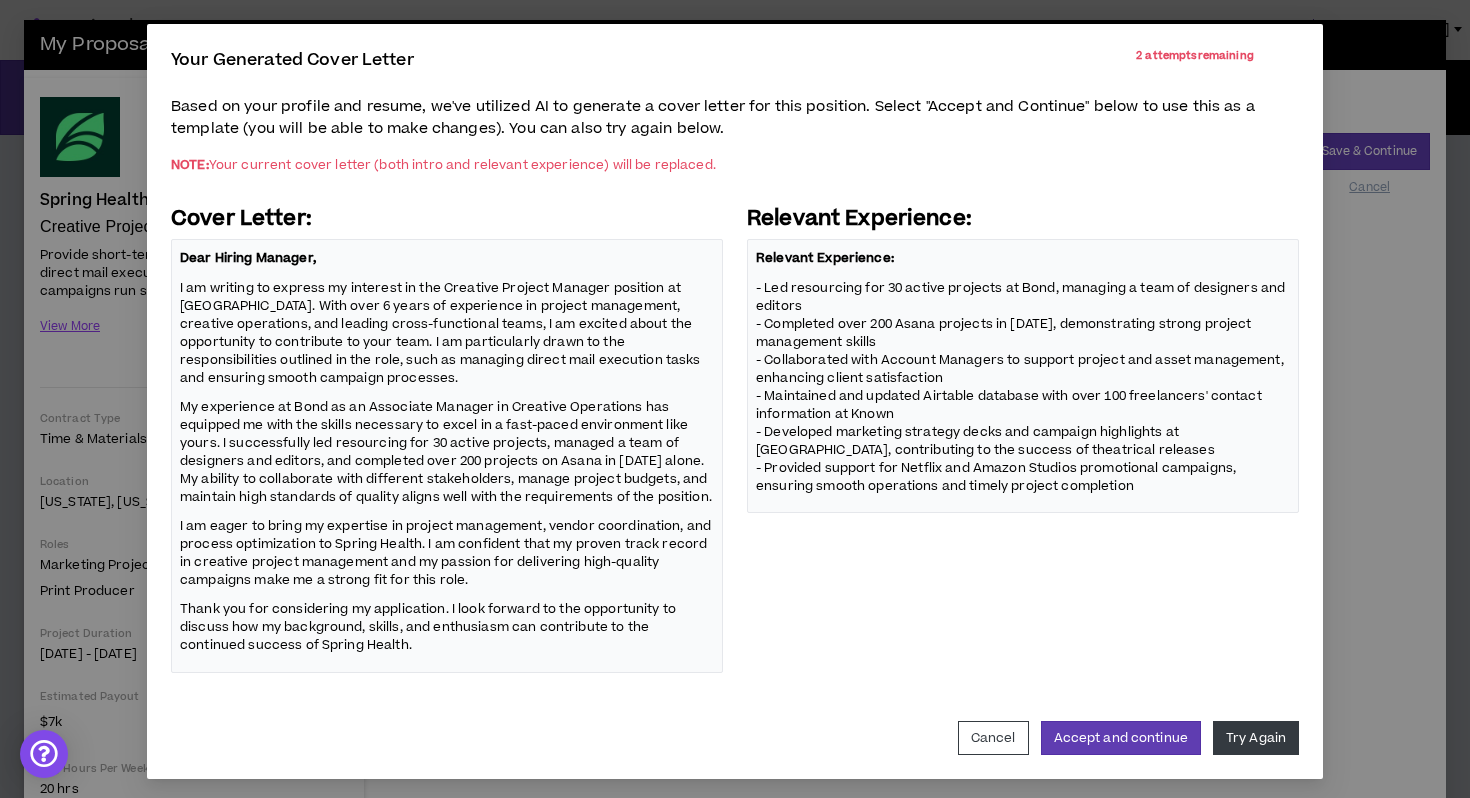 scroll, scrollTop: 80, scrollLeft: 0, axis: vertical 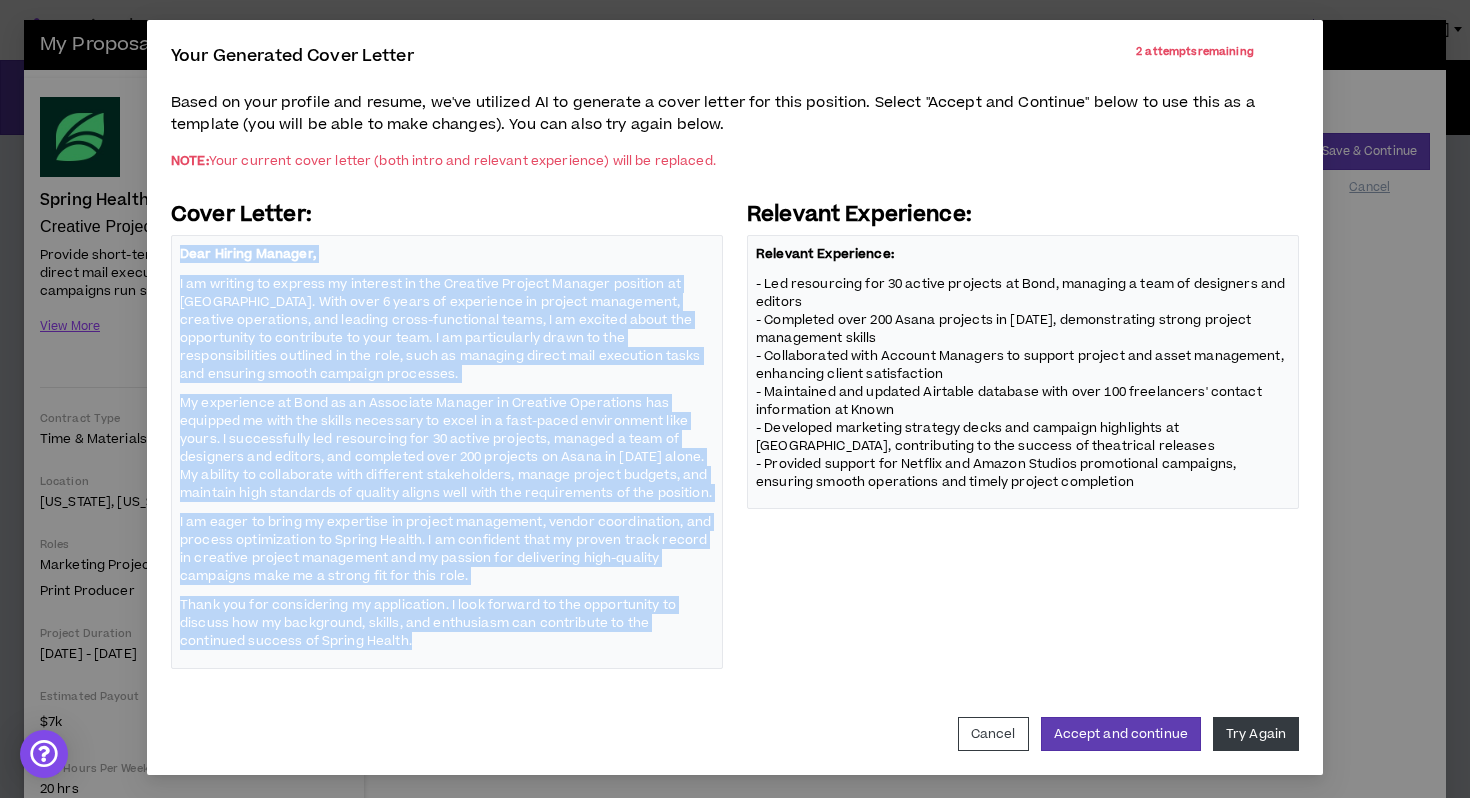 drag, startPoint x: 180, startPoint y: 256, endPoint x: 520, endPoint y: 637, distance: 510.6476 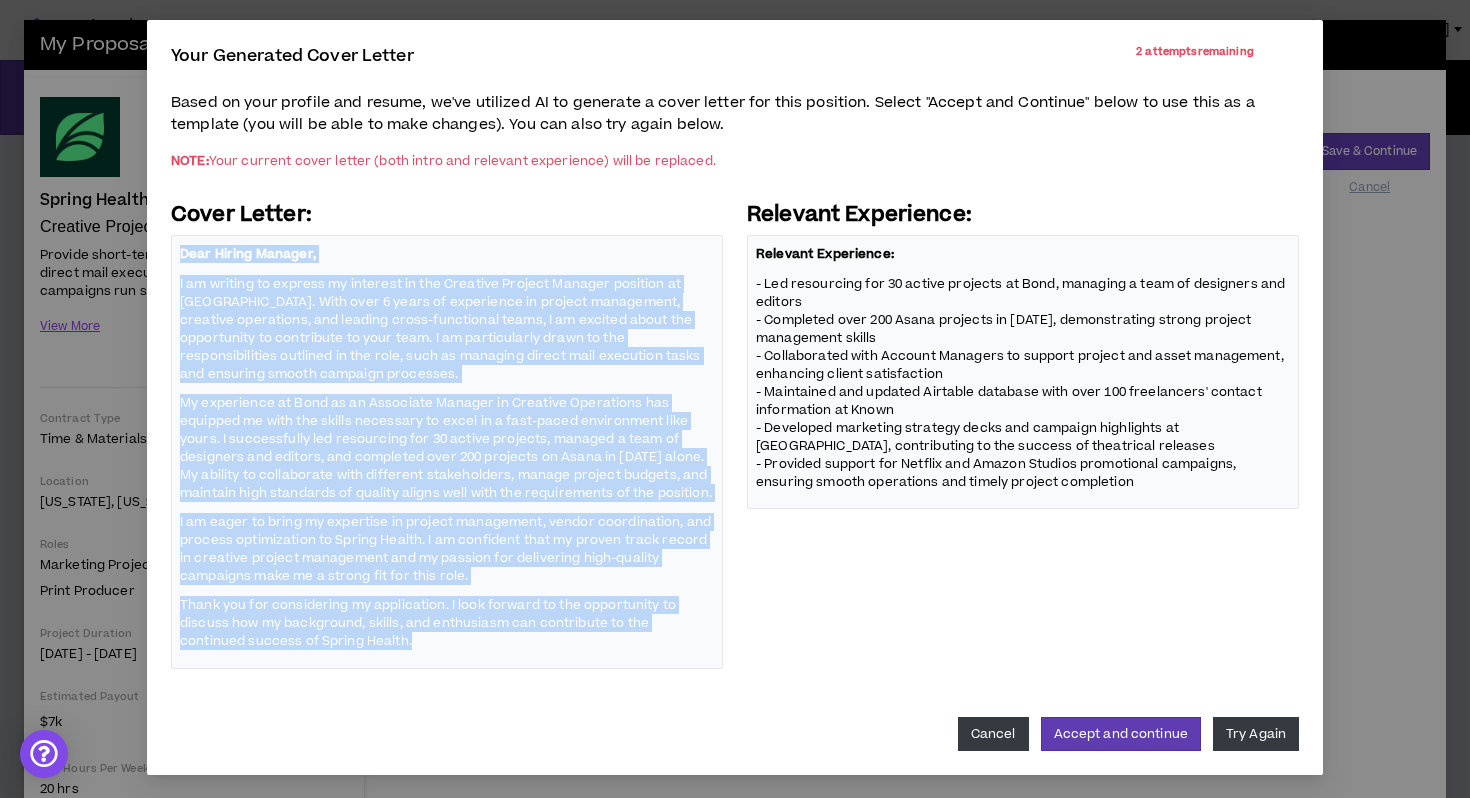 click on "Cancel" at bounding box center [993, 734] 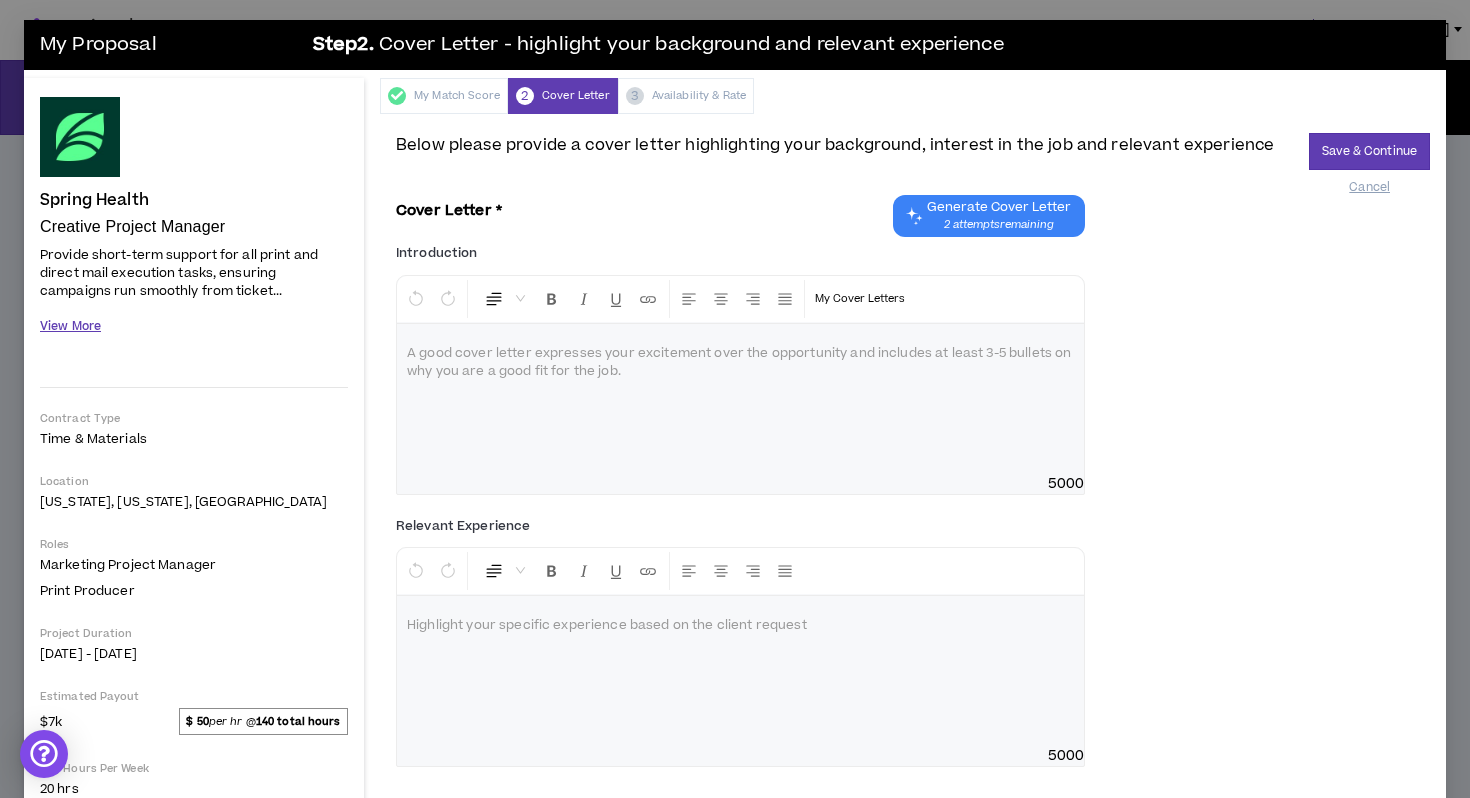 click on "View More" at bounding box center [70, 326] 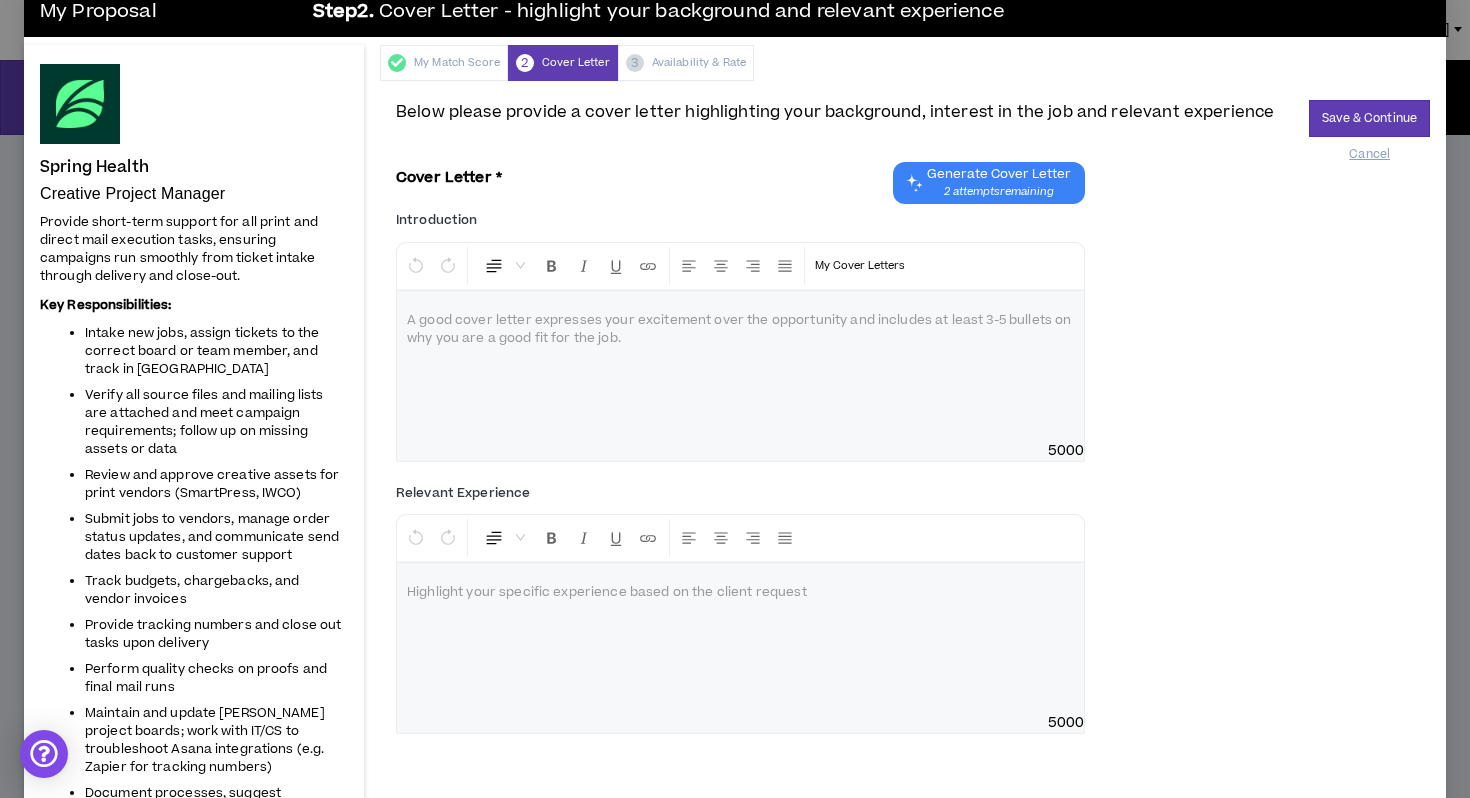 scroll, scrollTop: 112, scrollLeft: 0, axis: vertical 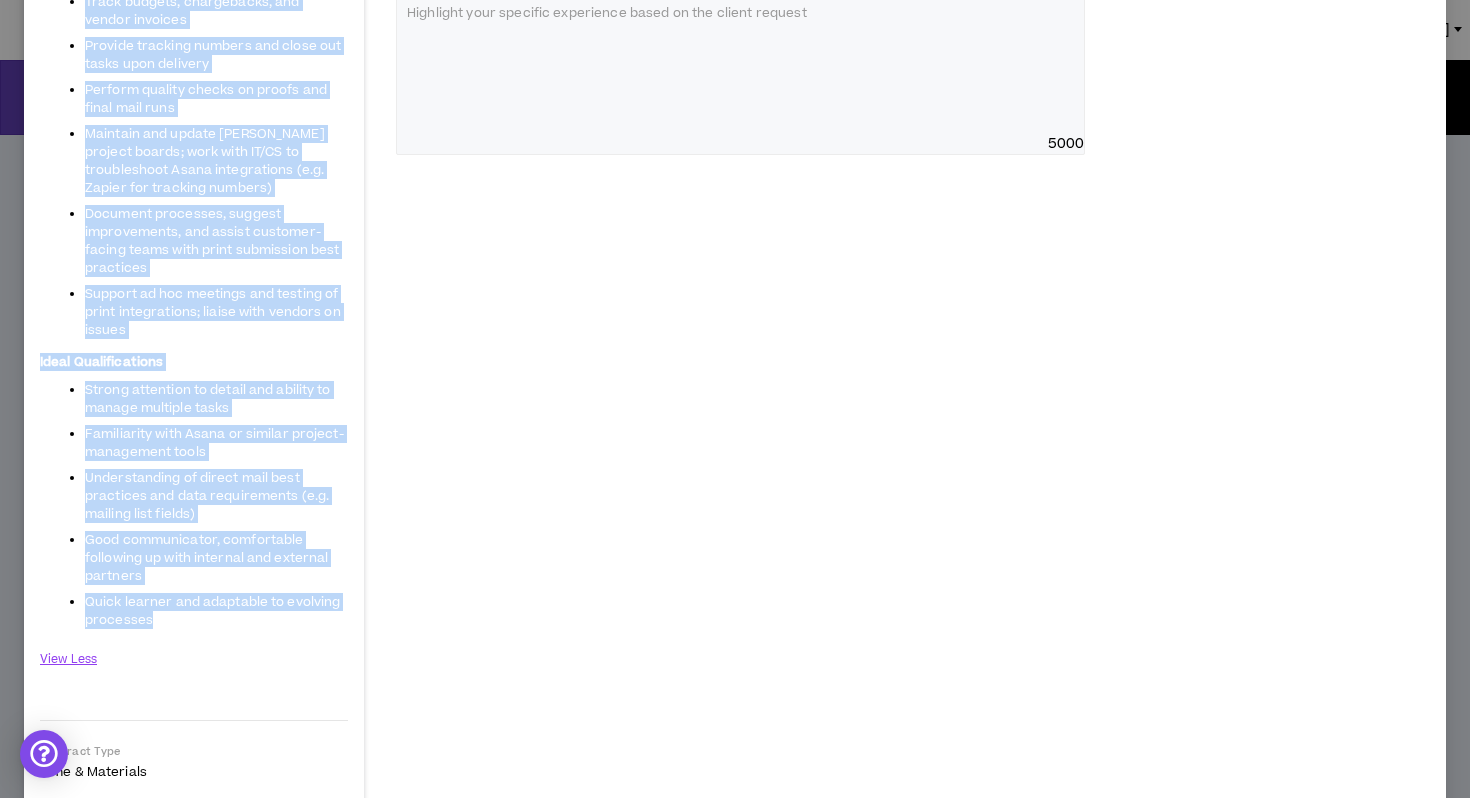 drag, startPoint x: 42, startPoint y: 224, endPoint x: 214, endPoint y: 622, distance: 433.57584 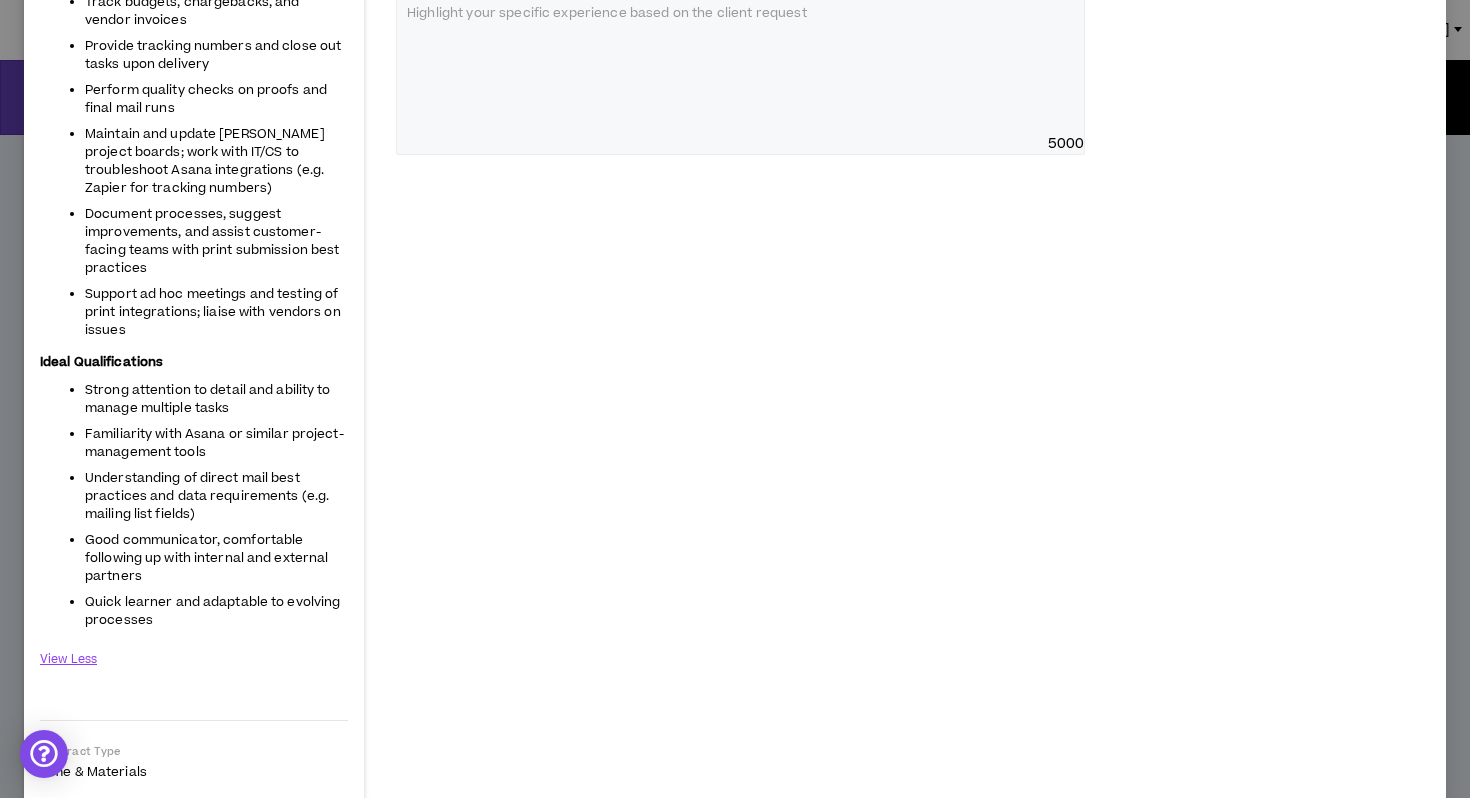 click on "Below please provide a cover letter highlighting your background, interest in the job and relevant experience Save & Continue Cancel Cover Letter * Generate Cover Letter 2 attempts  remaining Introduction  * Normal My Cover Letters   A good cover letter expresses your excitement over the opportunity and includes at least 3-5 bullets on why you are a good fit for the job. 5000 The cover letter must be at least 50 characters. Relevant Experience Normal   Highlight your specific experience based on the client request 5000" at bounding box center [913, 429] 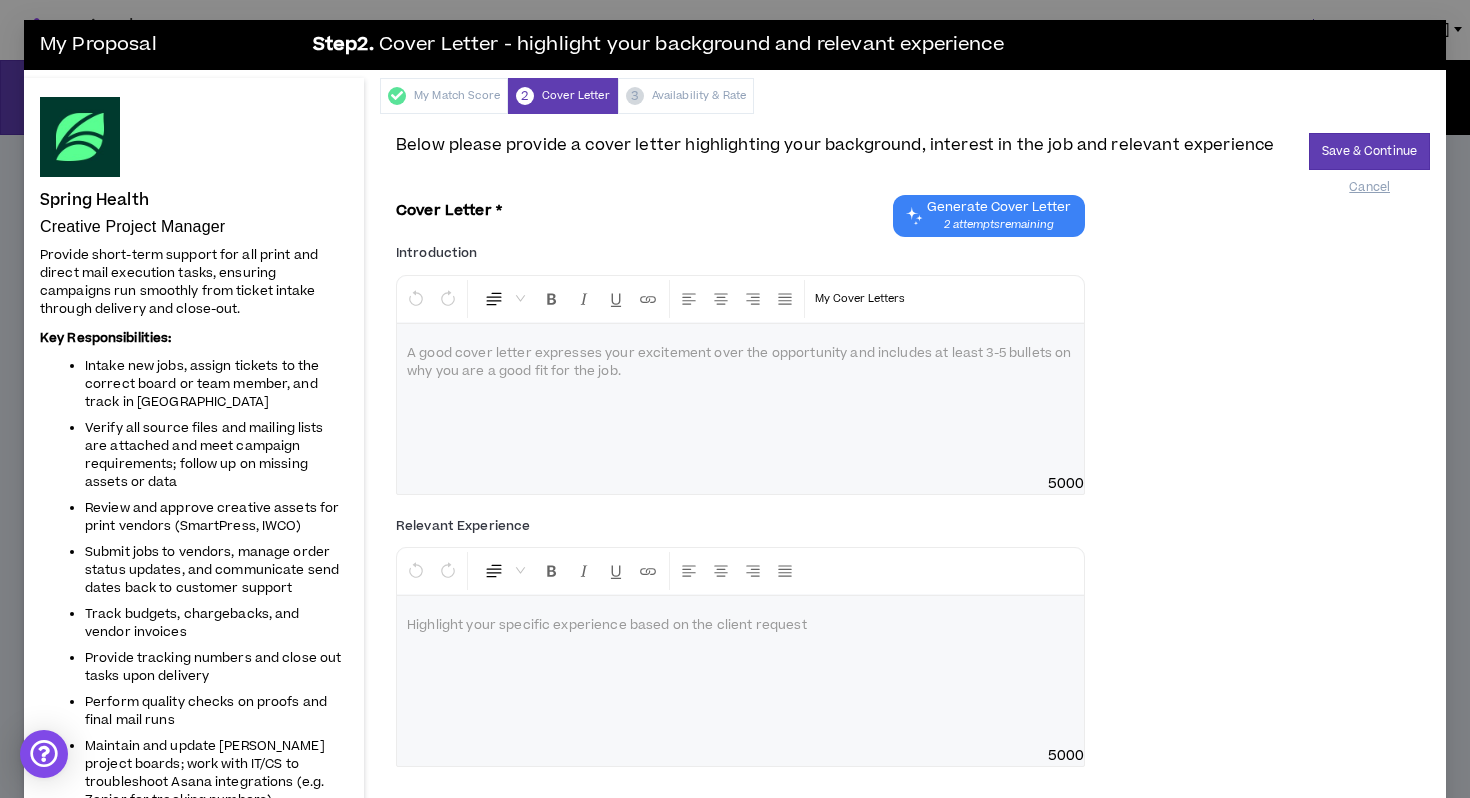 click at bounding box center [740, 399] 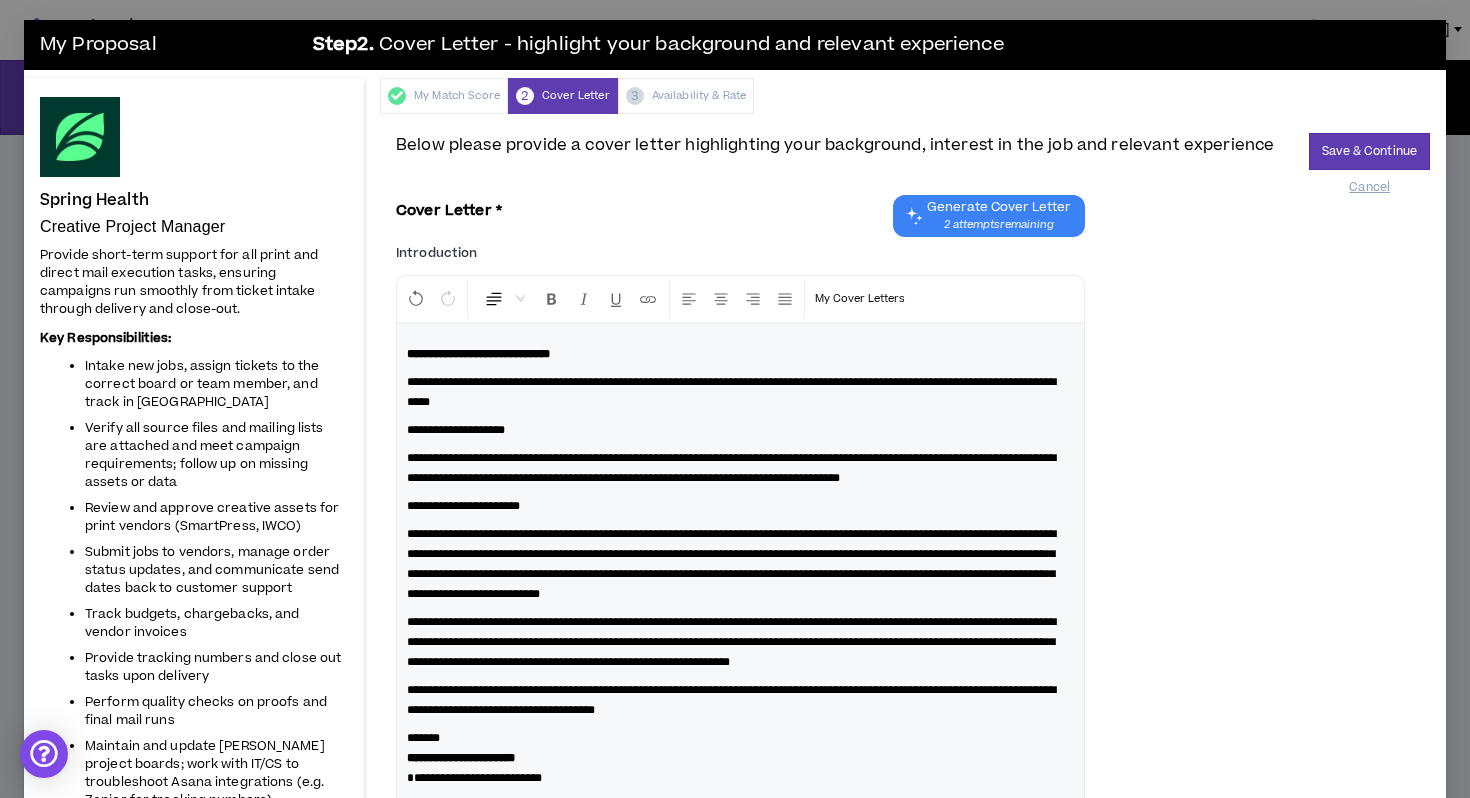 scroll, scrollTop: 48, scrollLeft: 0, axis: vertical 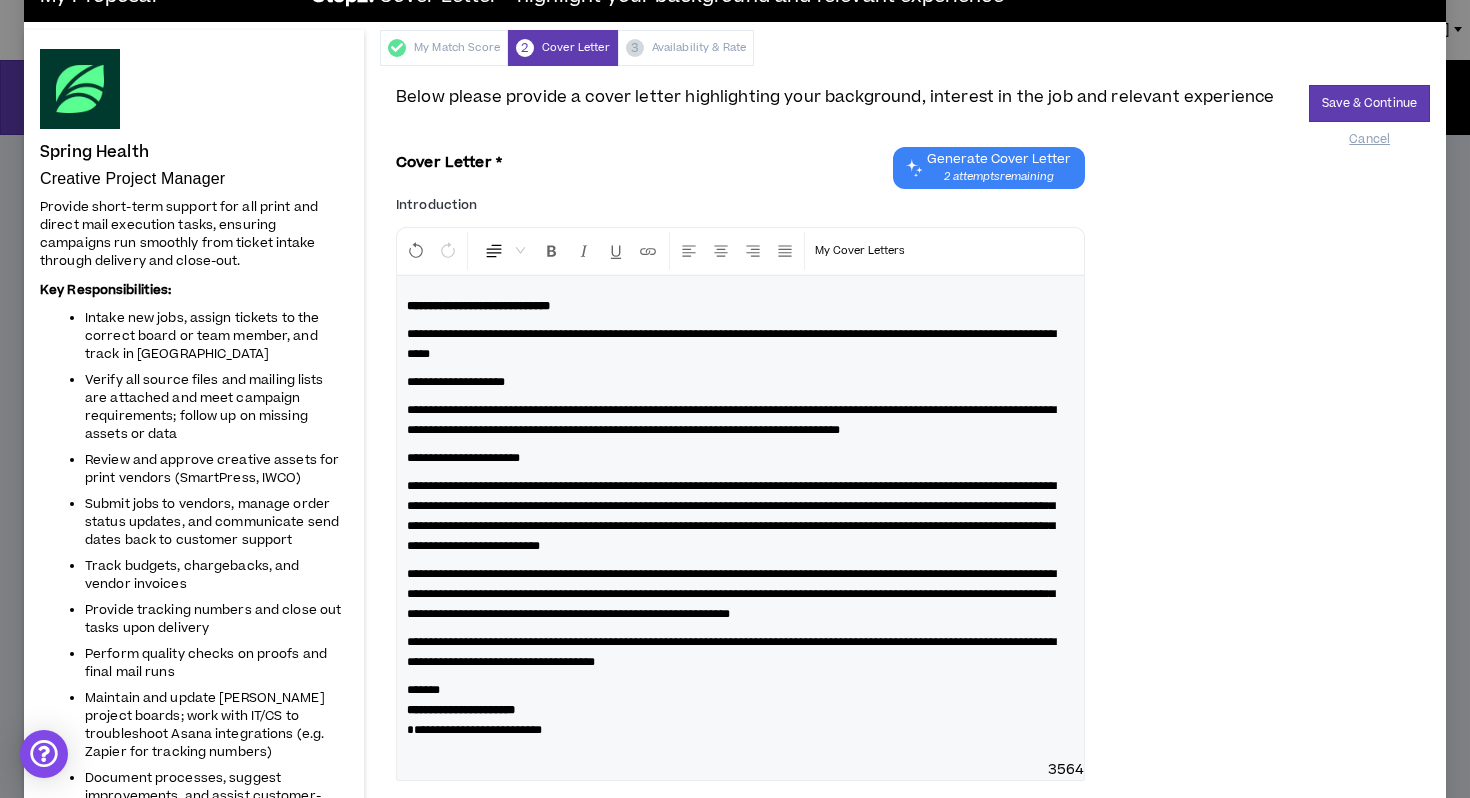 click on "**********" at bounding box center (731, 344) 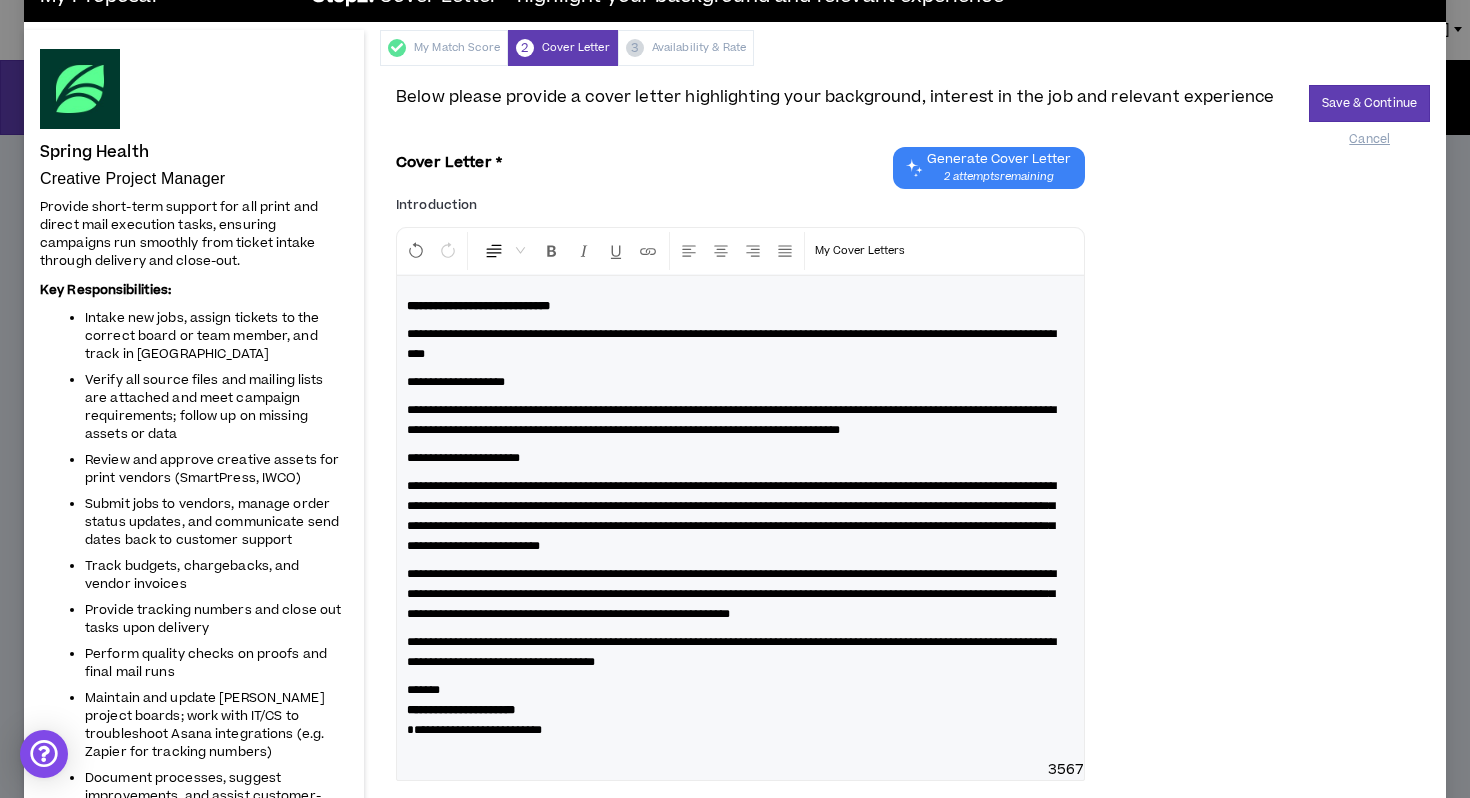 type 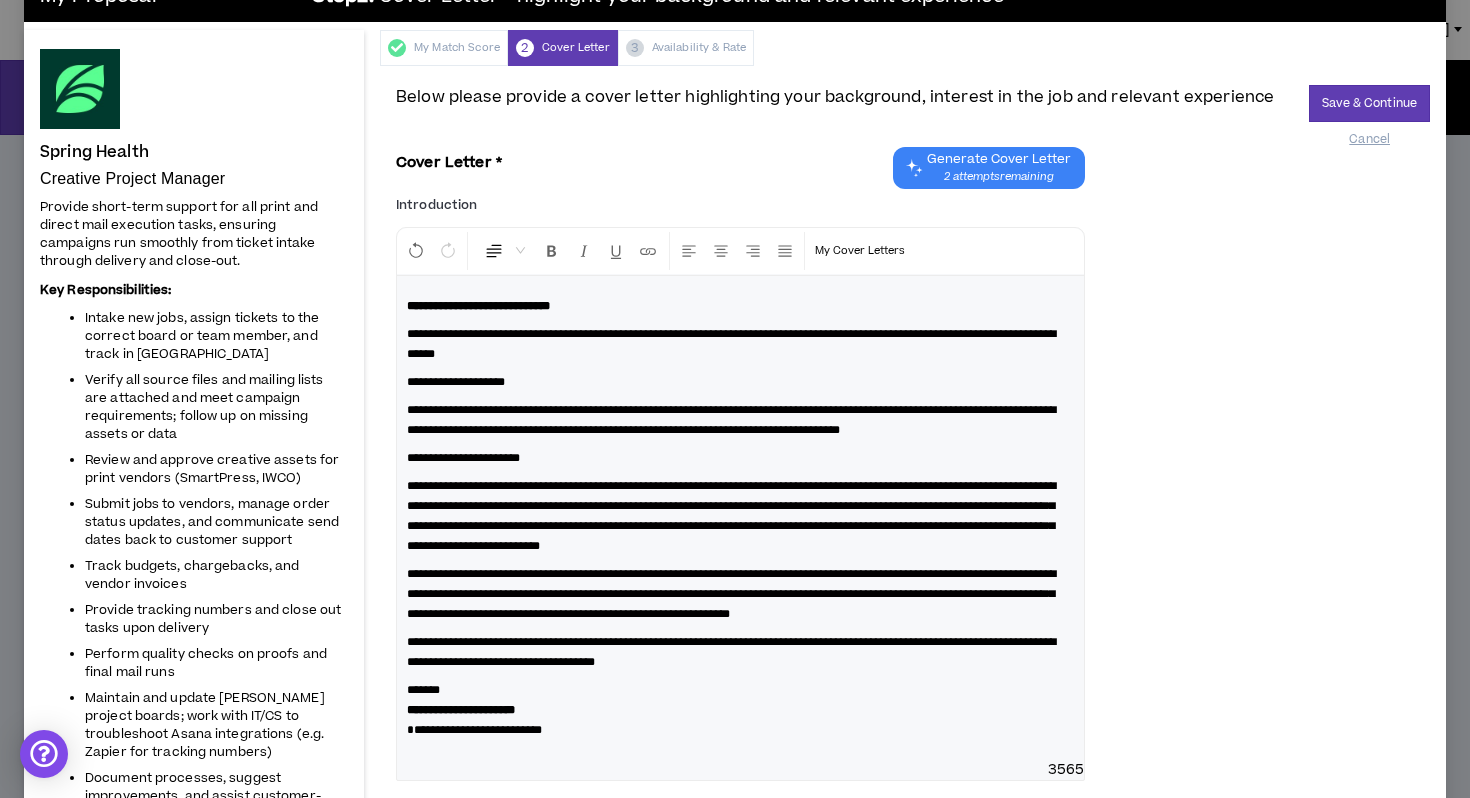 click on "**********" at bounding box center (731, 420) 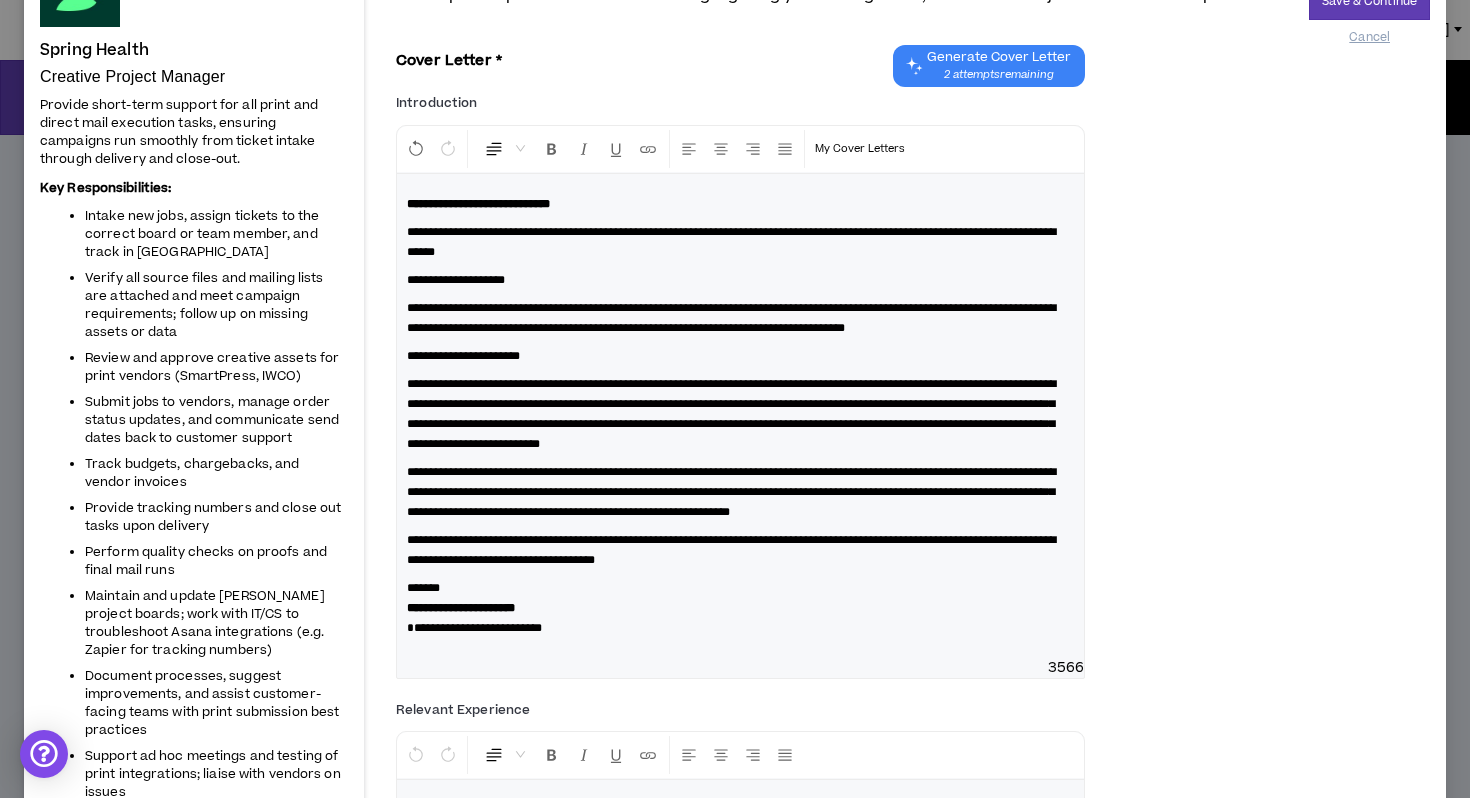 scroll, scrollTop: 152, scrollLeft: 0, axis: vertical 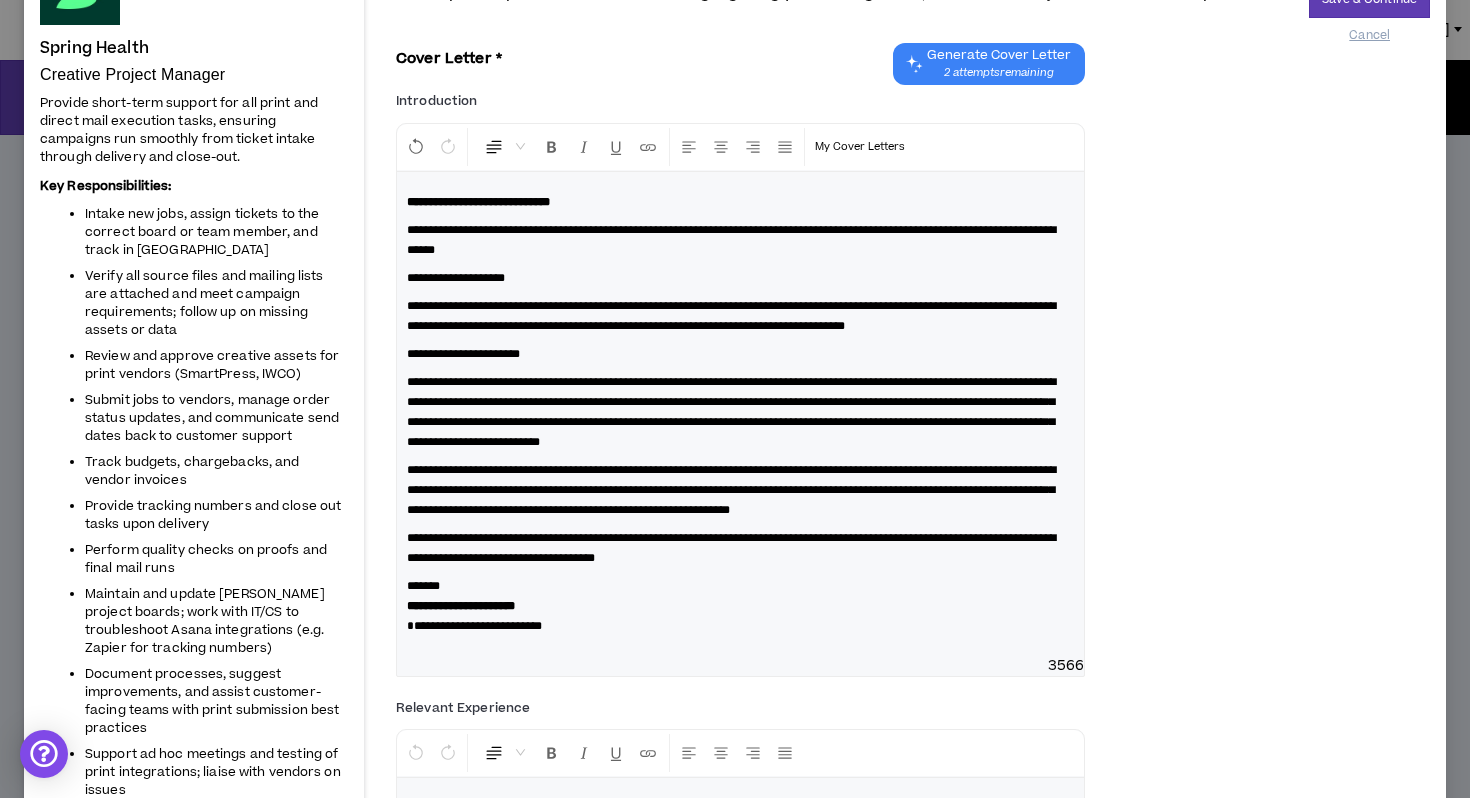 click on "**********" at bounding box center (731, 412) 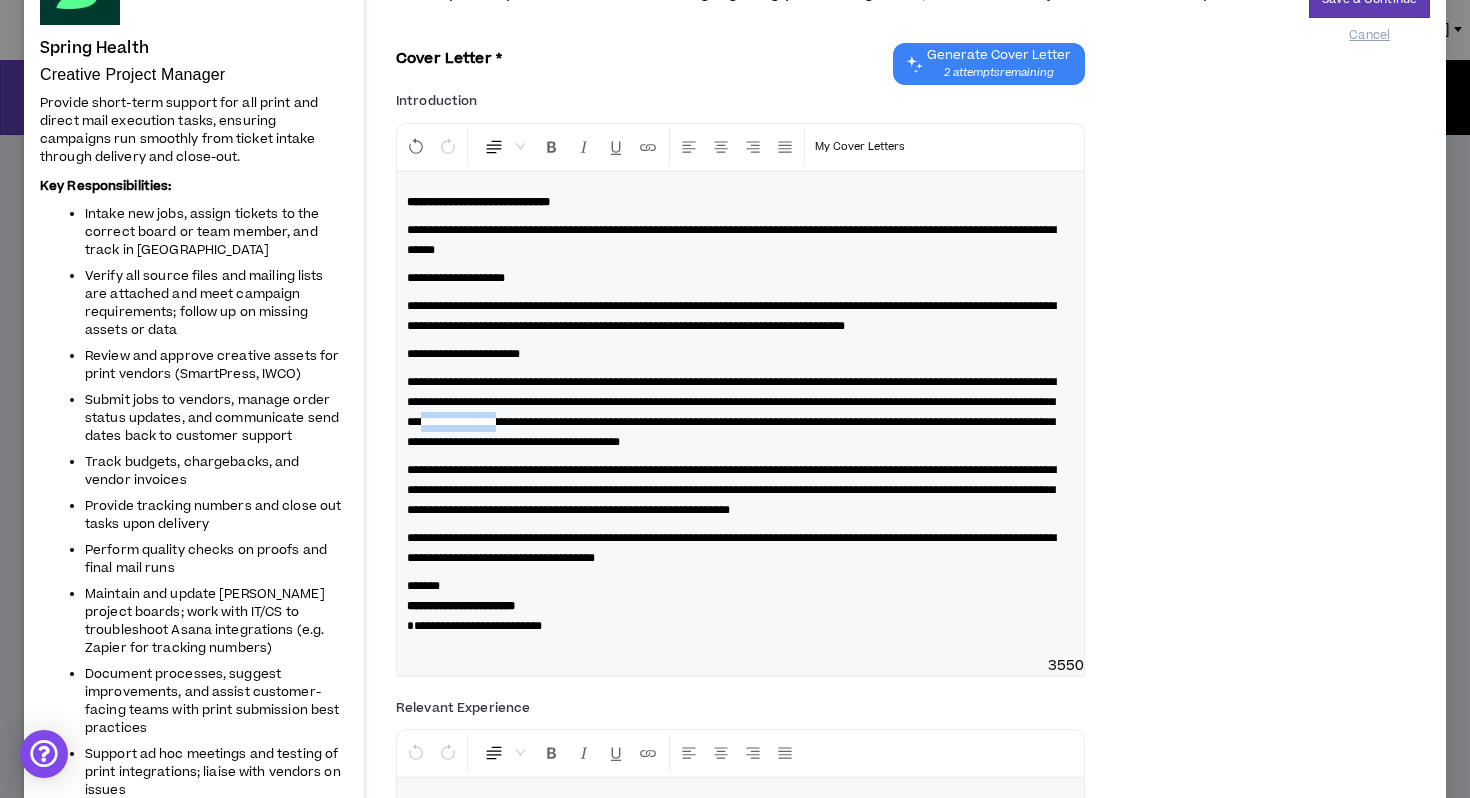 drag, startPoint x: 784, startPoint y: 444, endPoint x: 882, endPoint y: 439, distance: 98.12747 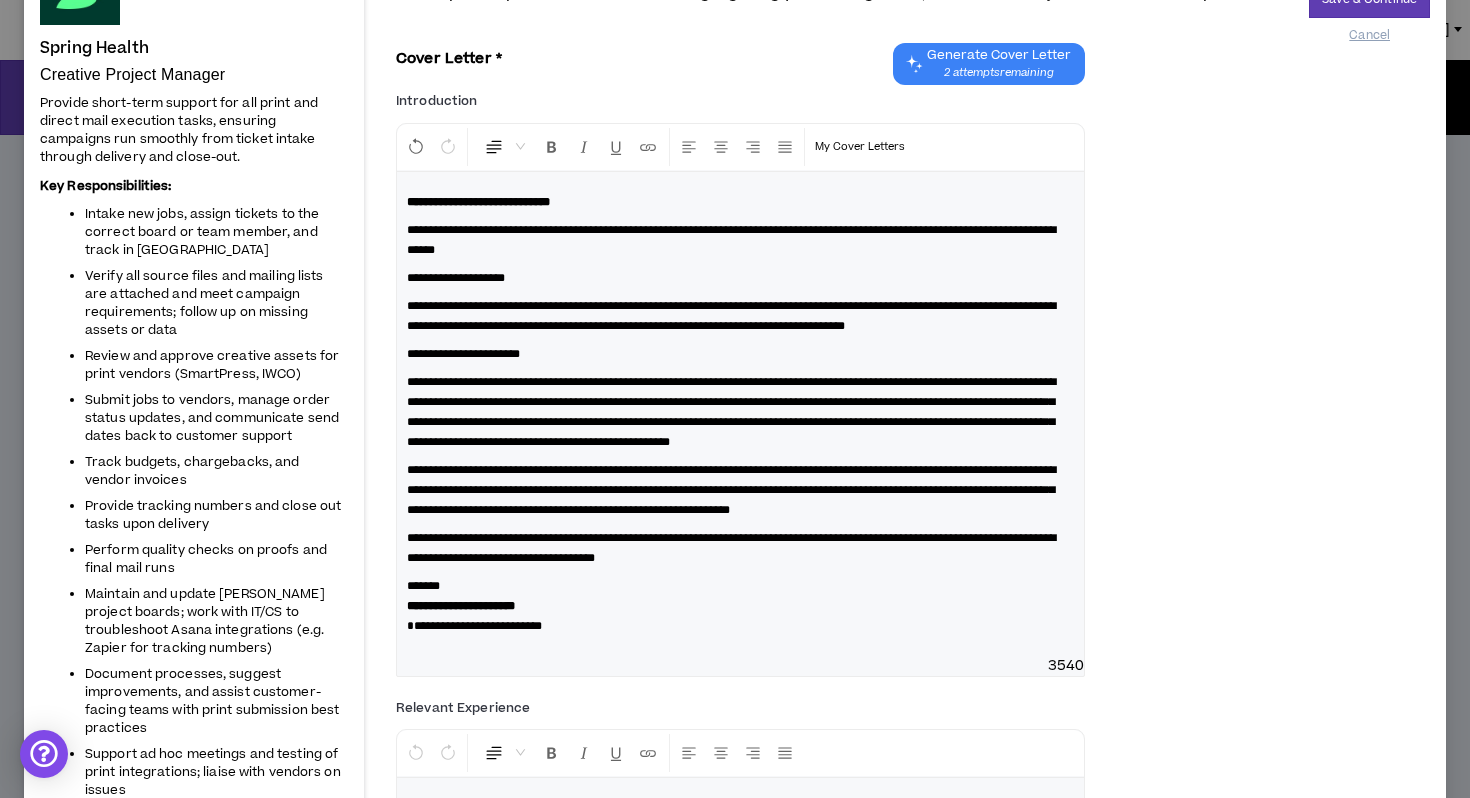 click on "**********" at bounding box center [740, 354] 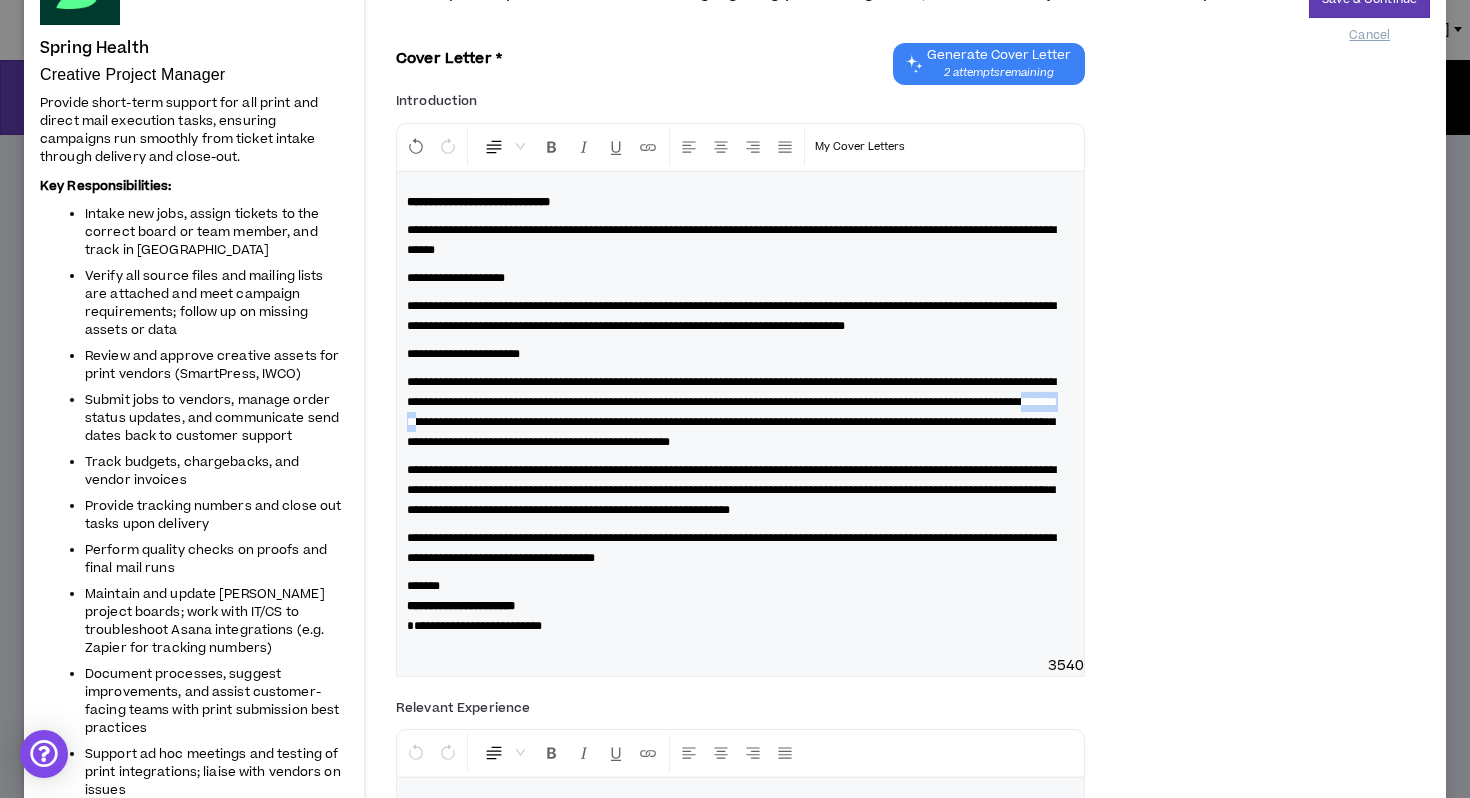 drag, startPoint x: 723, startPoint y: 440, endPoint x: 778, endPoint y: 440, distance: 55 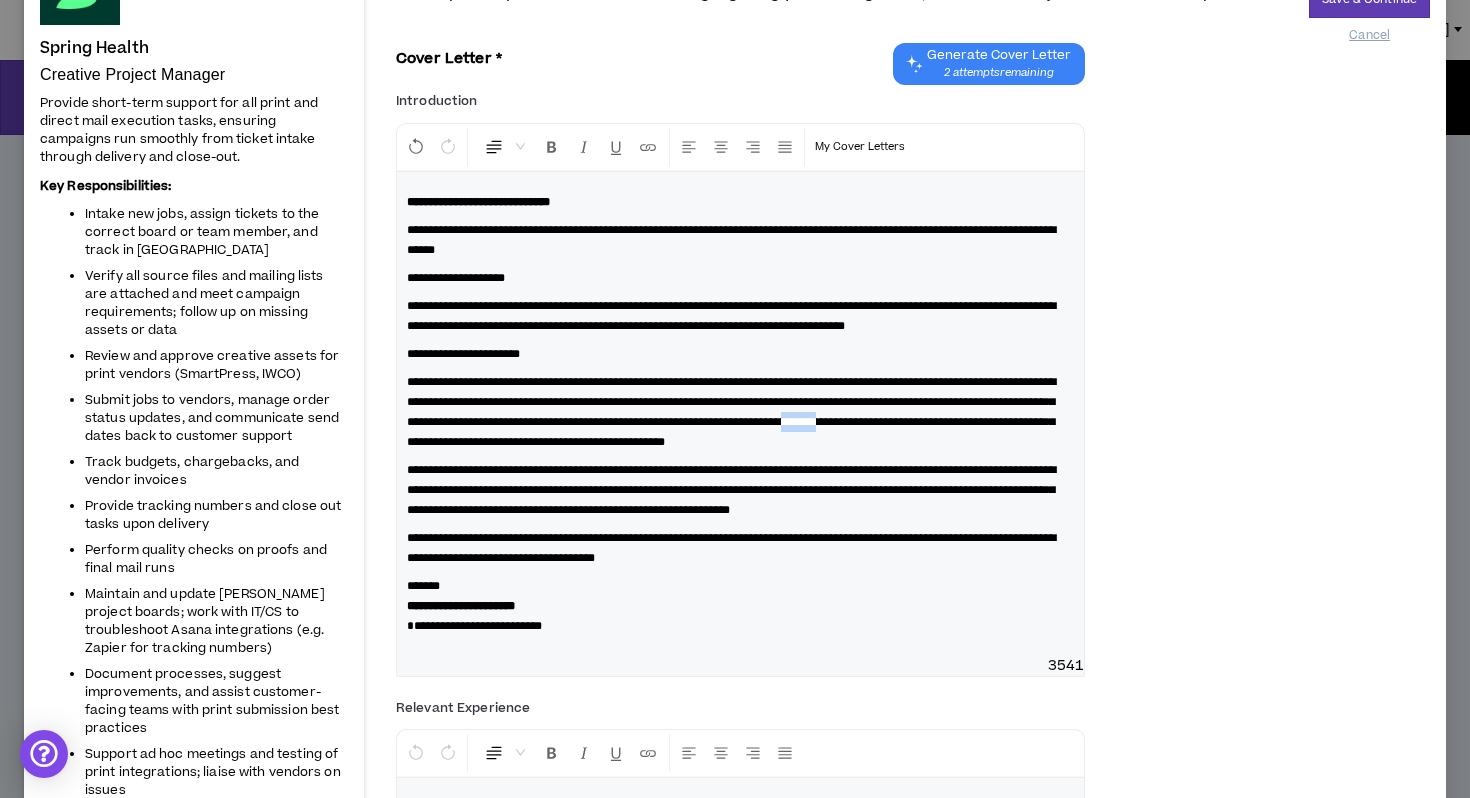 drag, startPoint x: 583, startPoint y: 463, endPoint x: 632, endPoint y: 463, distance: 49 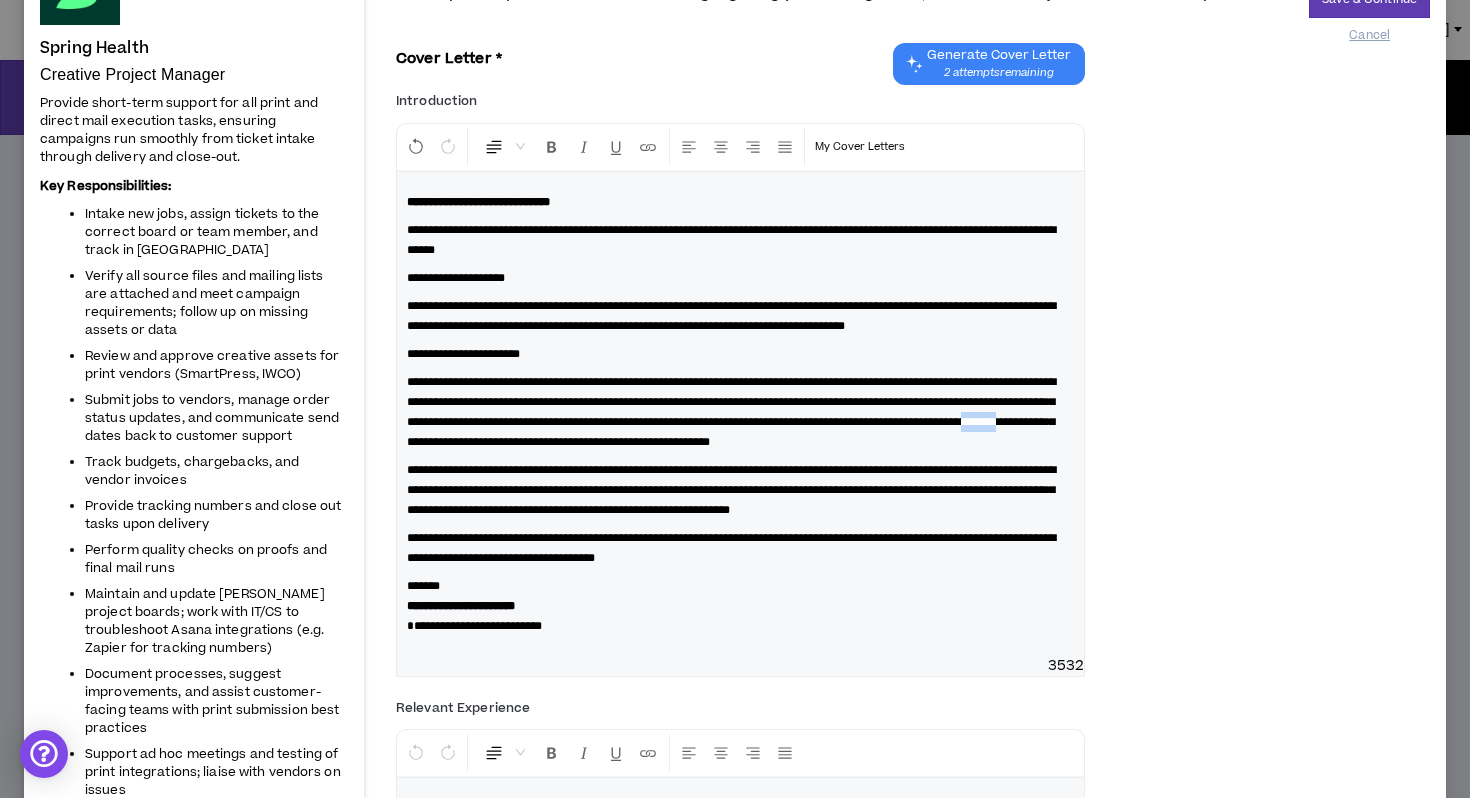 drag, startPoint x: 812, startPoint y: 463, endPoint x: 862, endPoint y: 463, distance: 50 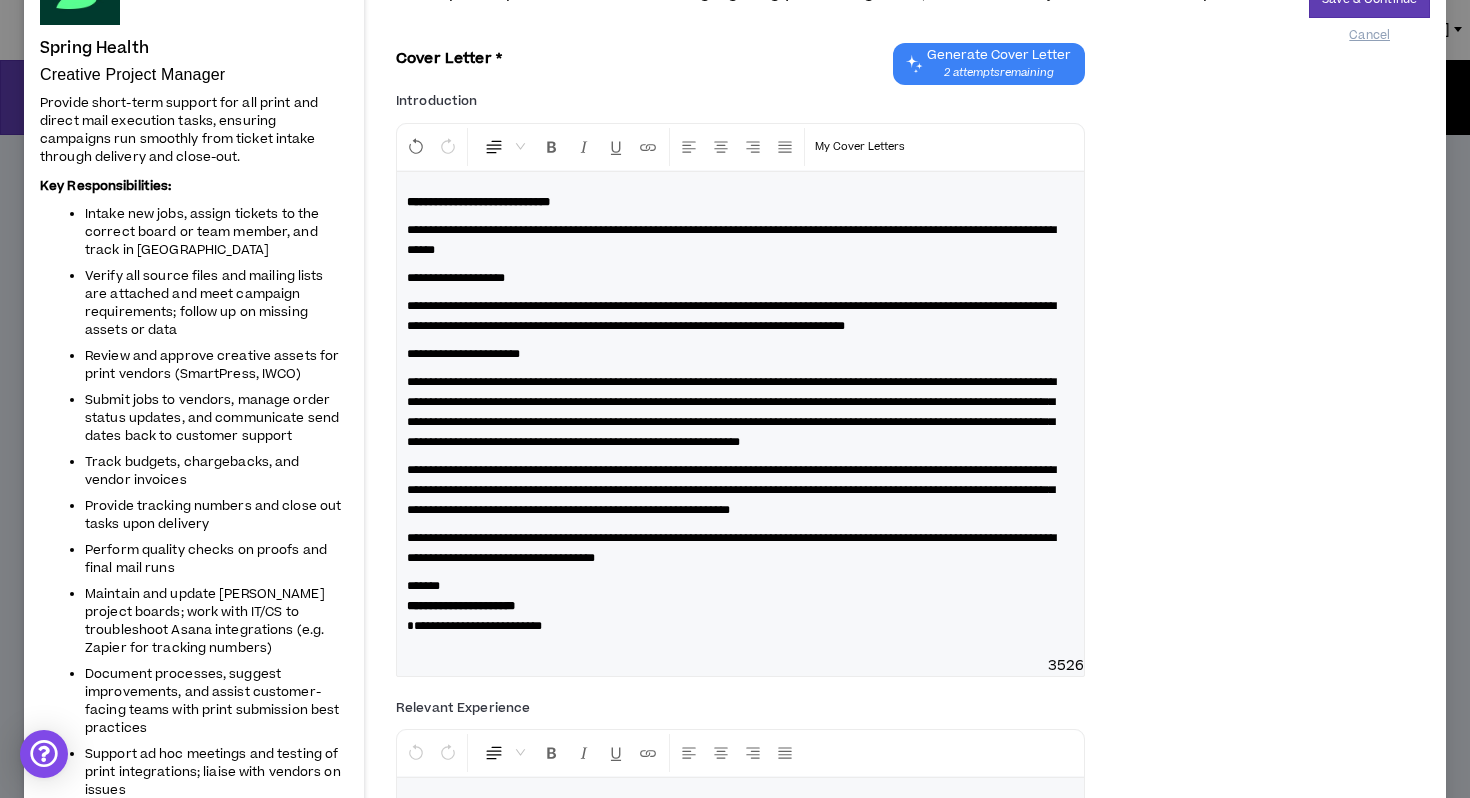 click on "**********" at bounding box center (731, 412) 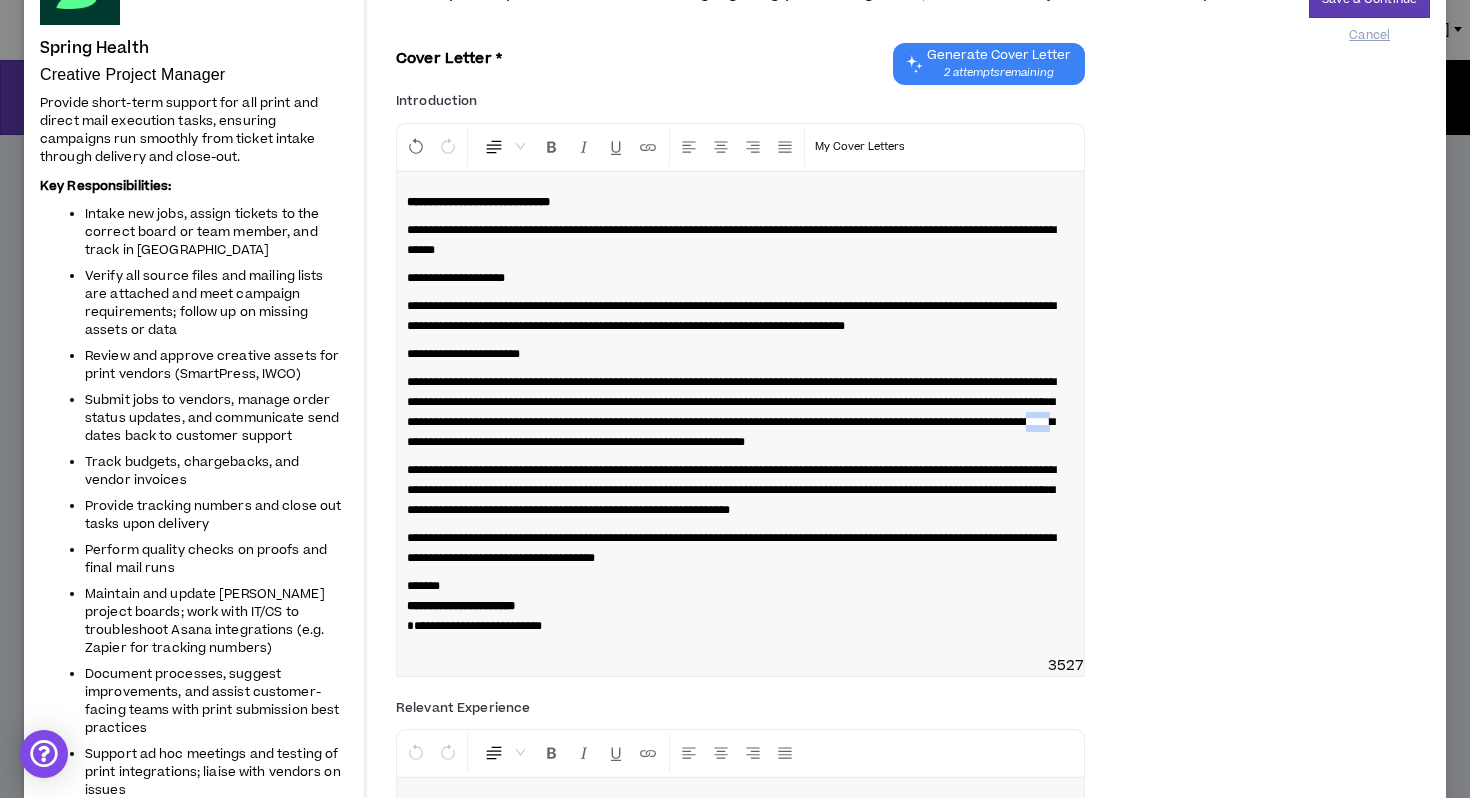 drag, startPoint x: 910, startPoint y: 462, endPoint x: 941, endPoint y: 462, distance: 31 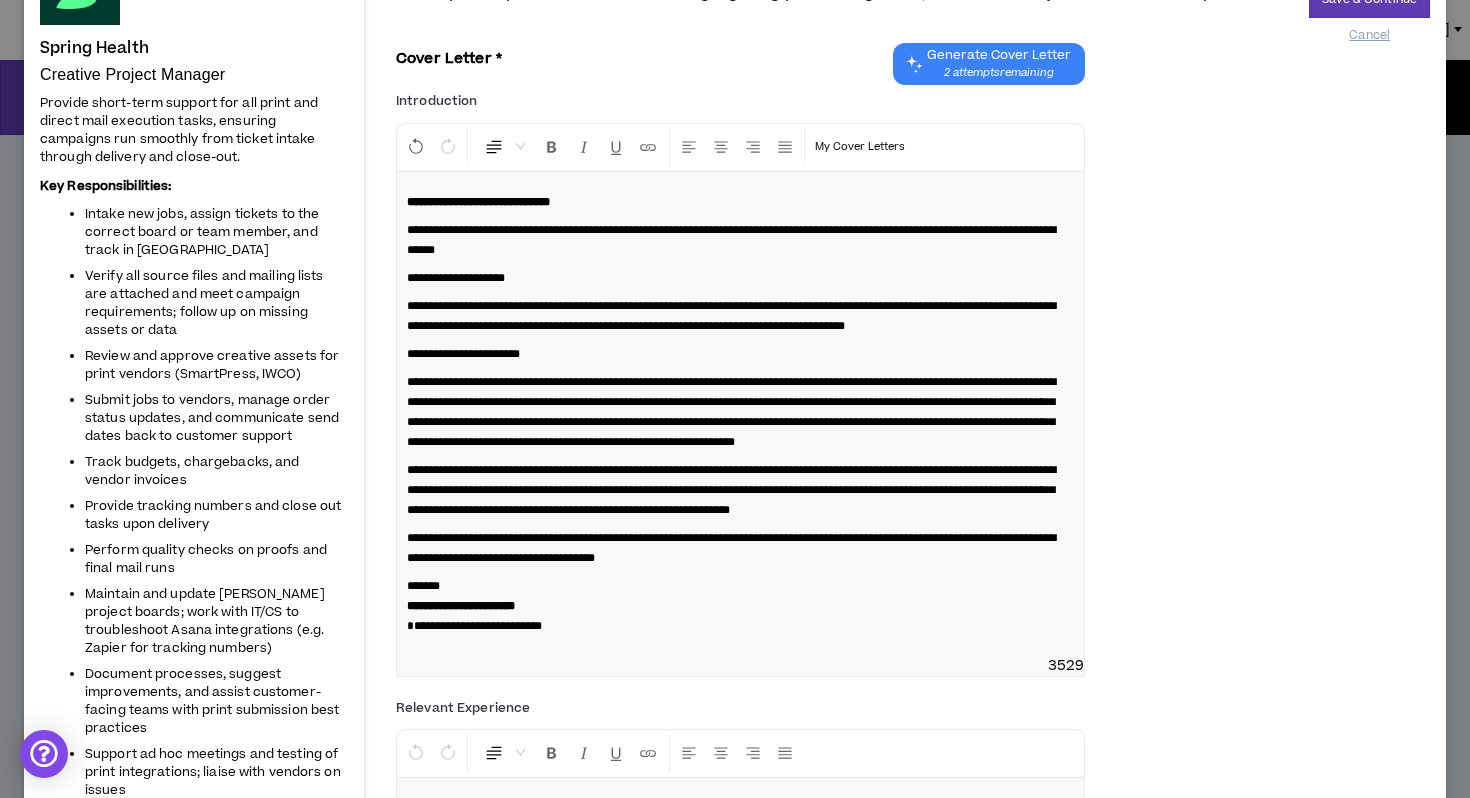 click on "**********" at bounding box center (731, 412) 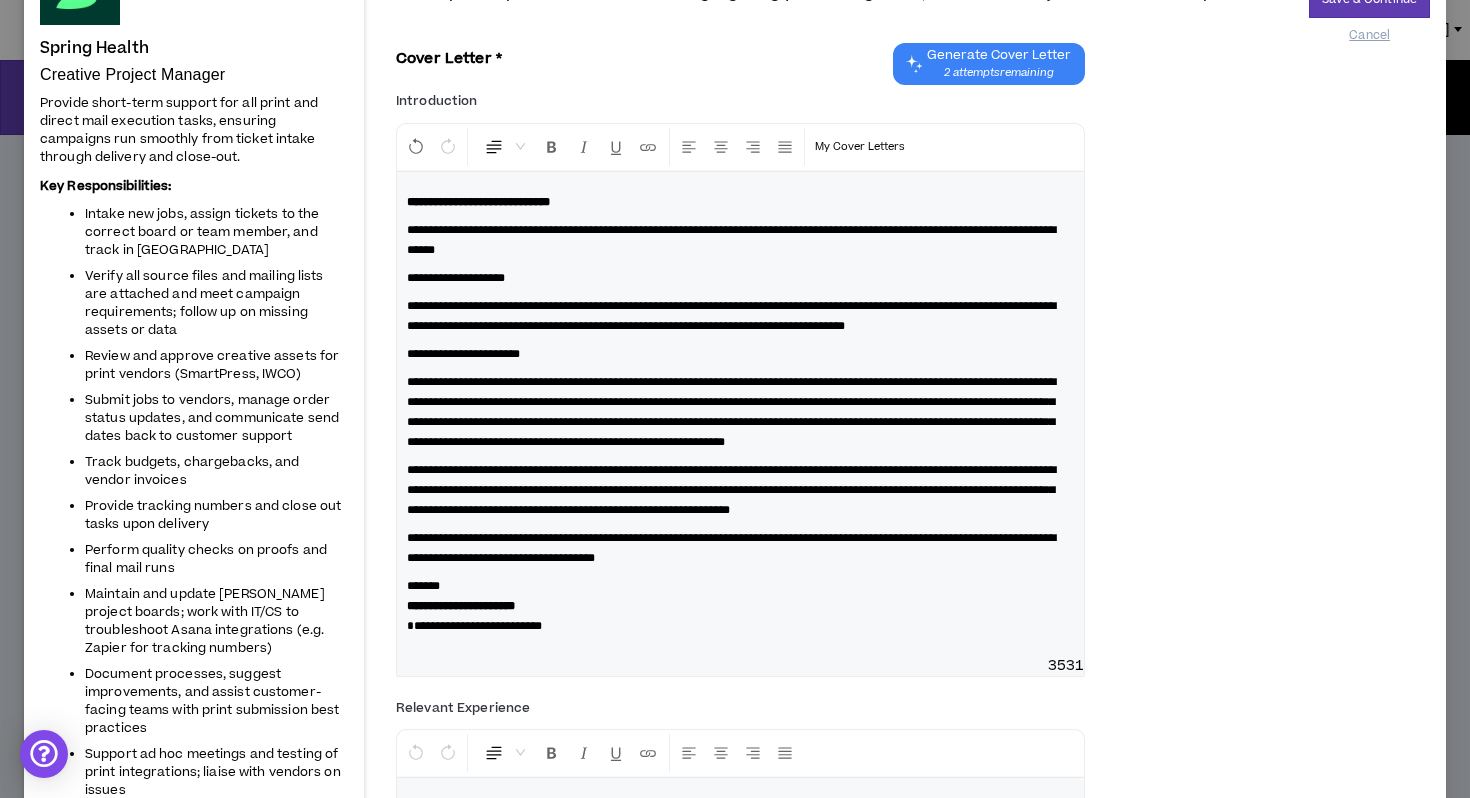 click on "**********" at bounding box center [731, 412] 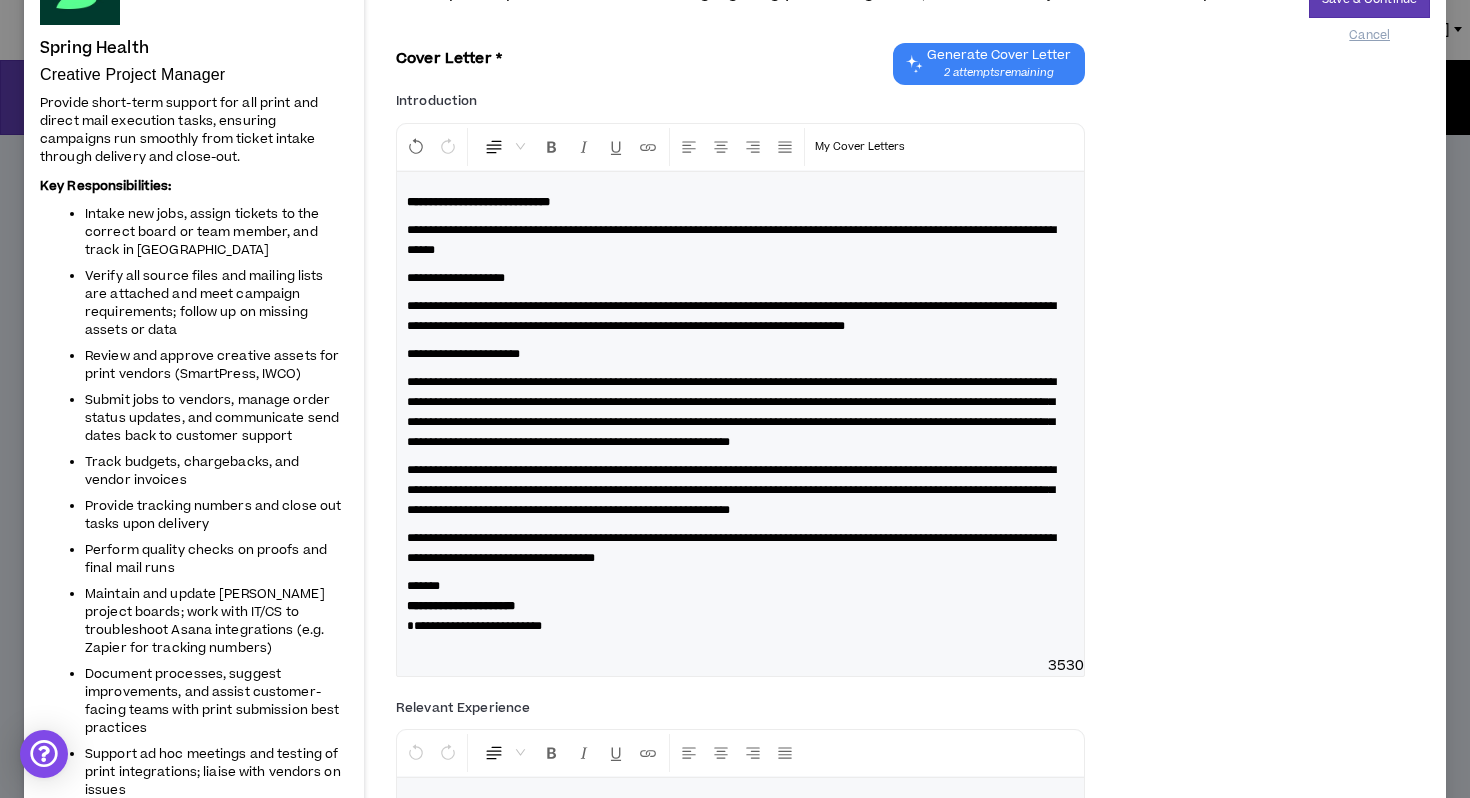 click on "**********" at bounding box center [731, 412] 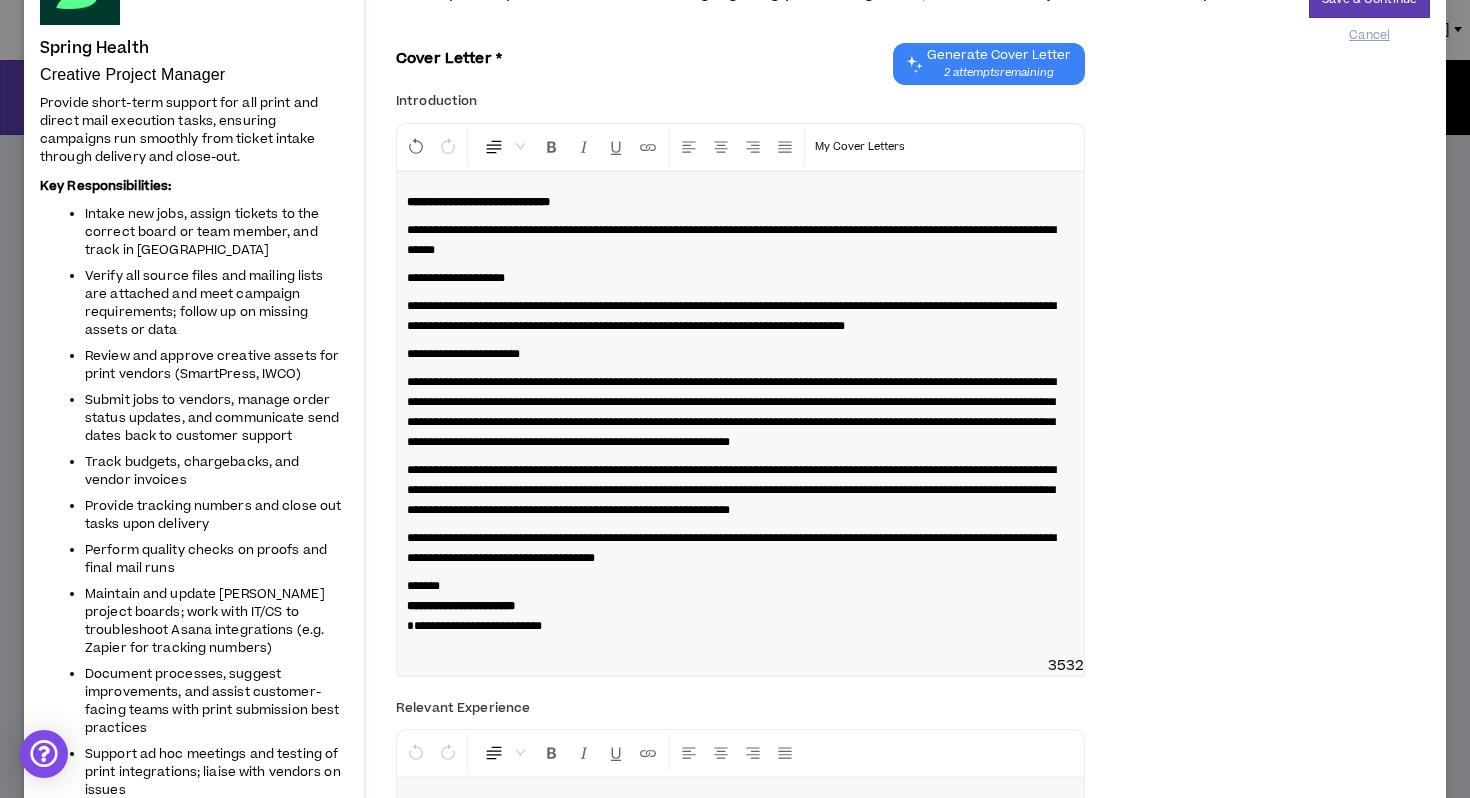 click on "**********" at bounding box center [731, 490] 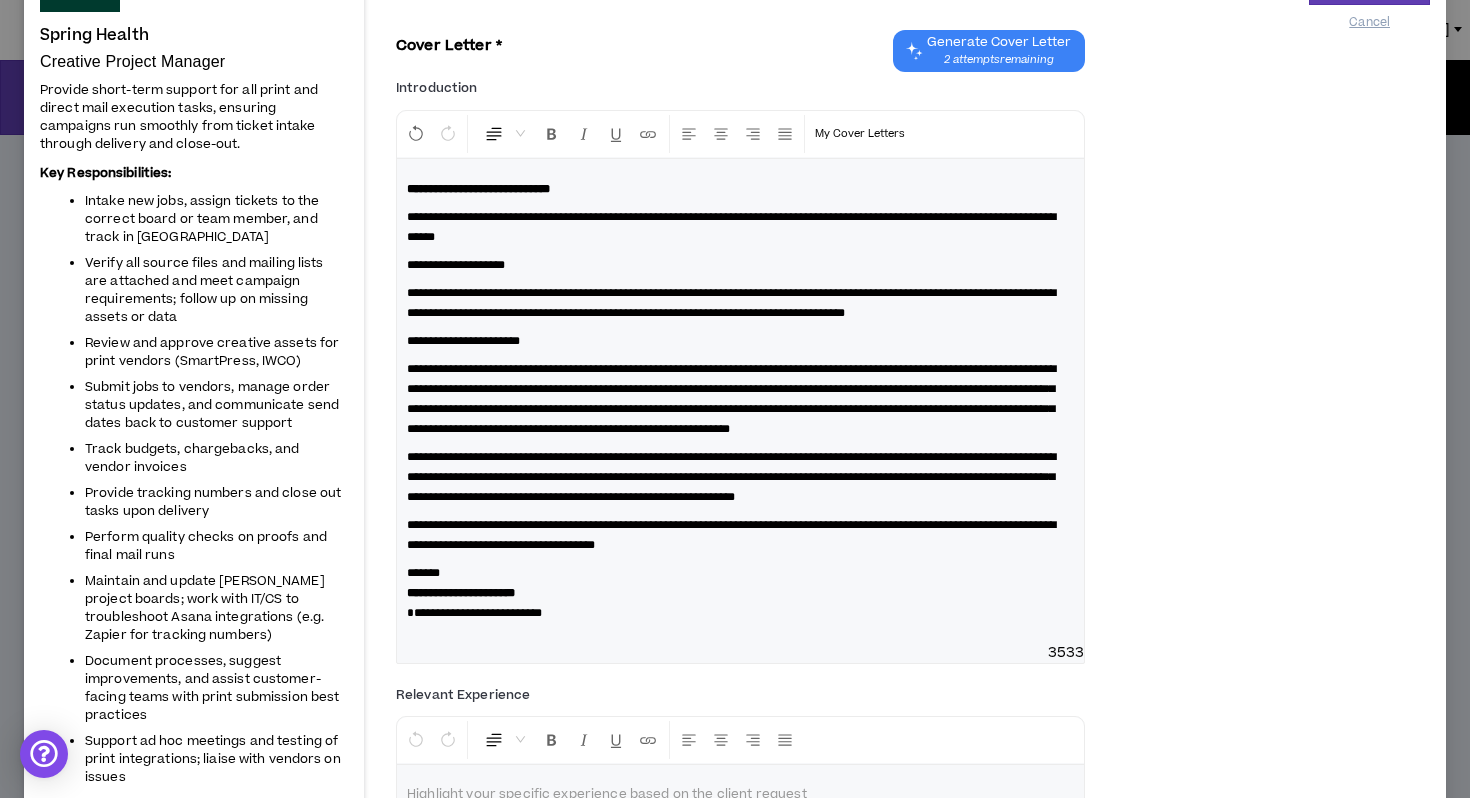 scroll, scrollTop: 170, scrollLeft: 0, axis: vertical 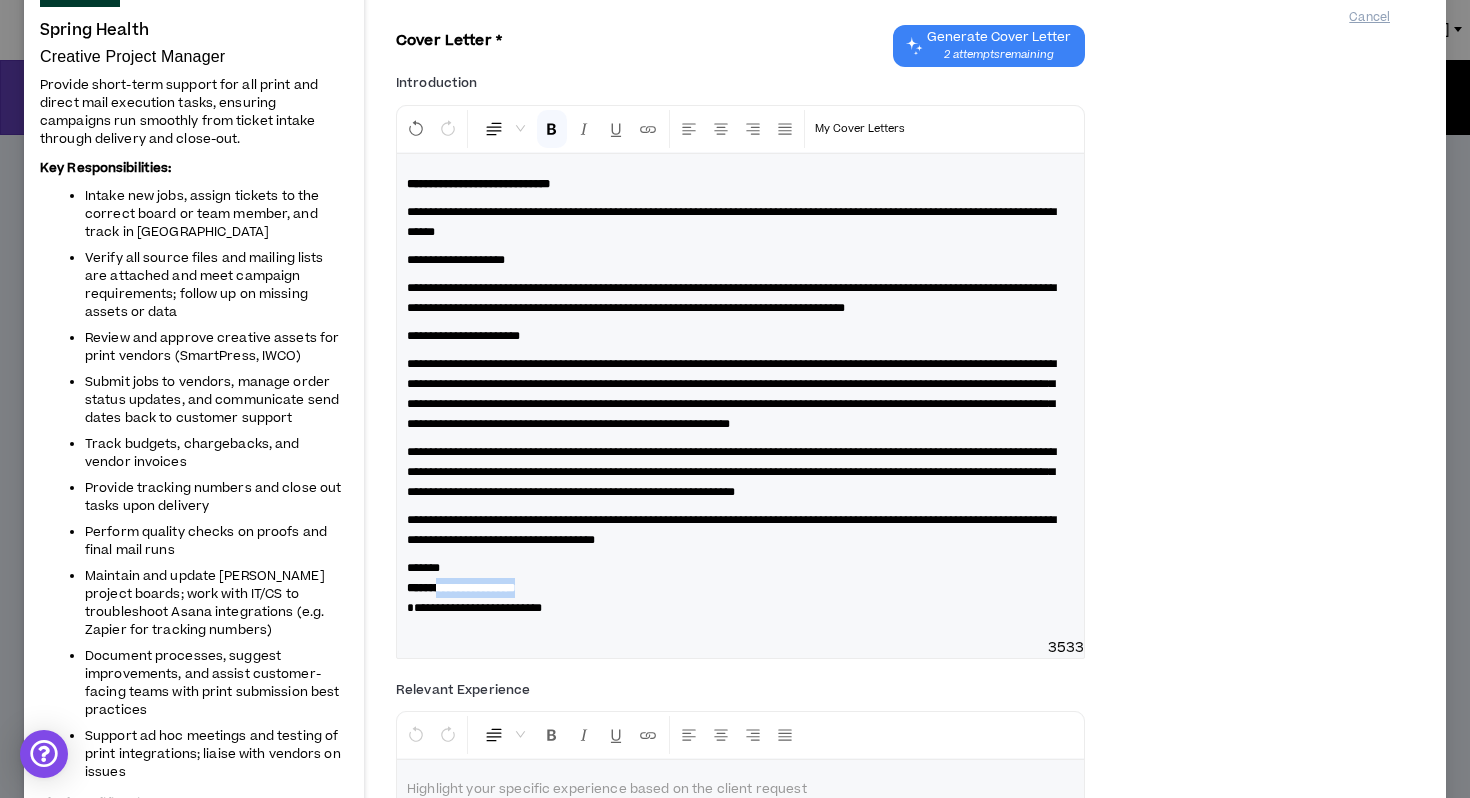 drag, startPoint x: 445, startPoint y: 650, endPoint x: 559, endPoint y: 646, distance: 114.07015 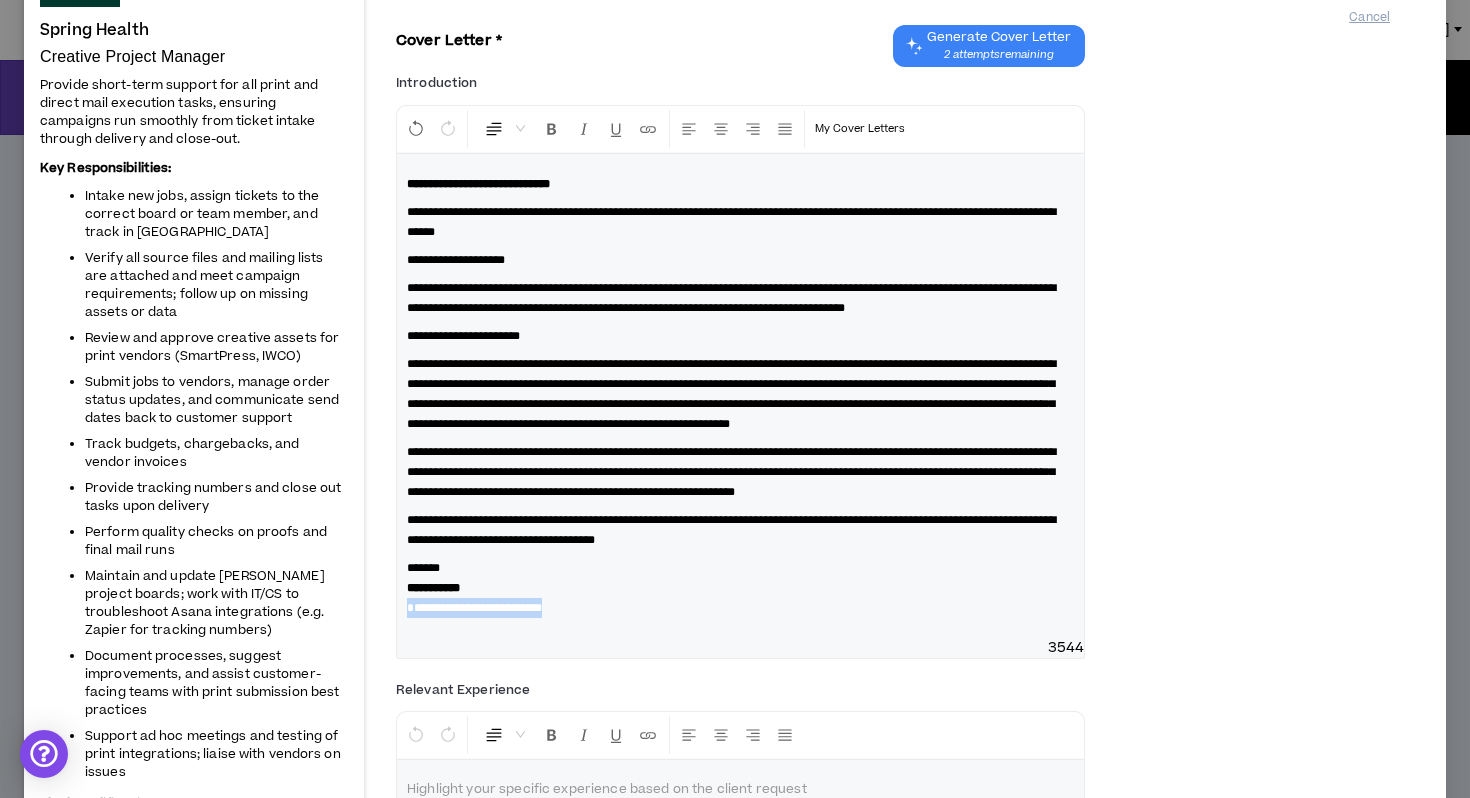 drag, startPoint x: 408, startPoint y: 669, endPoint x: 618, endPoint y: 668, distance: 210.00238 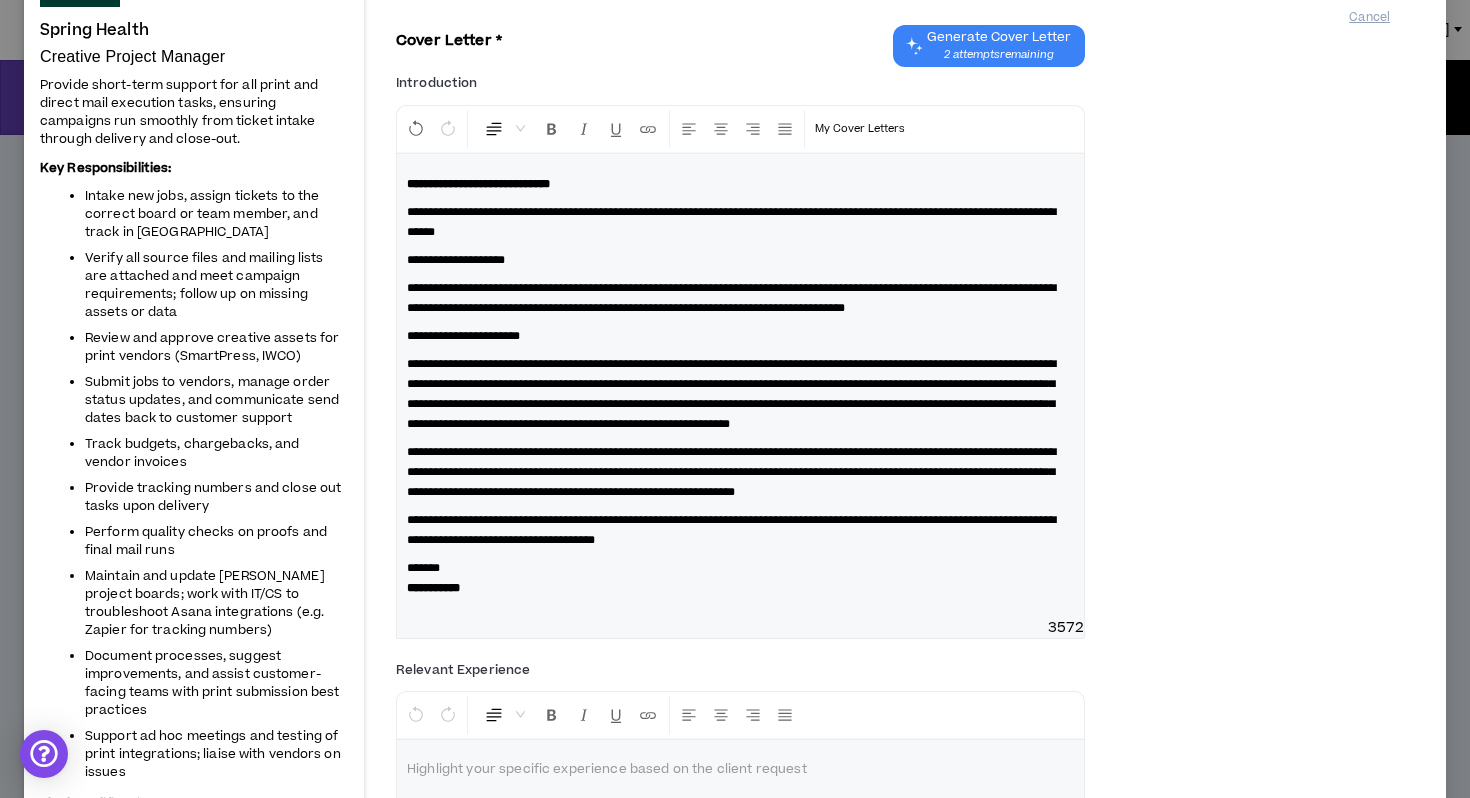 click on "**********" at bounding box center [731, 394] 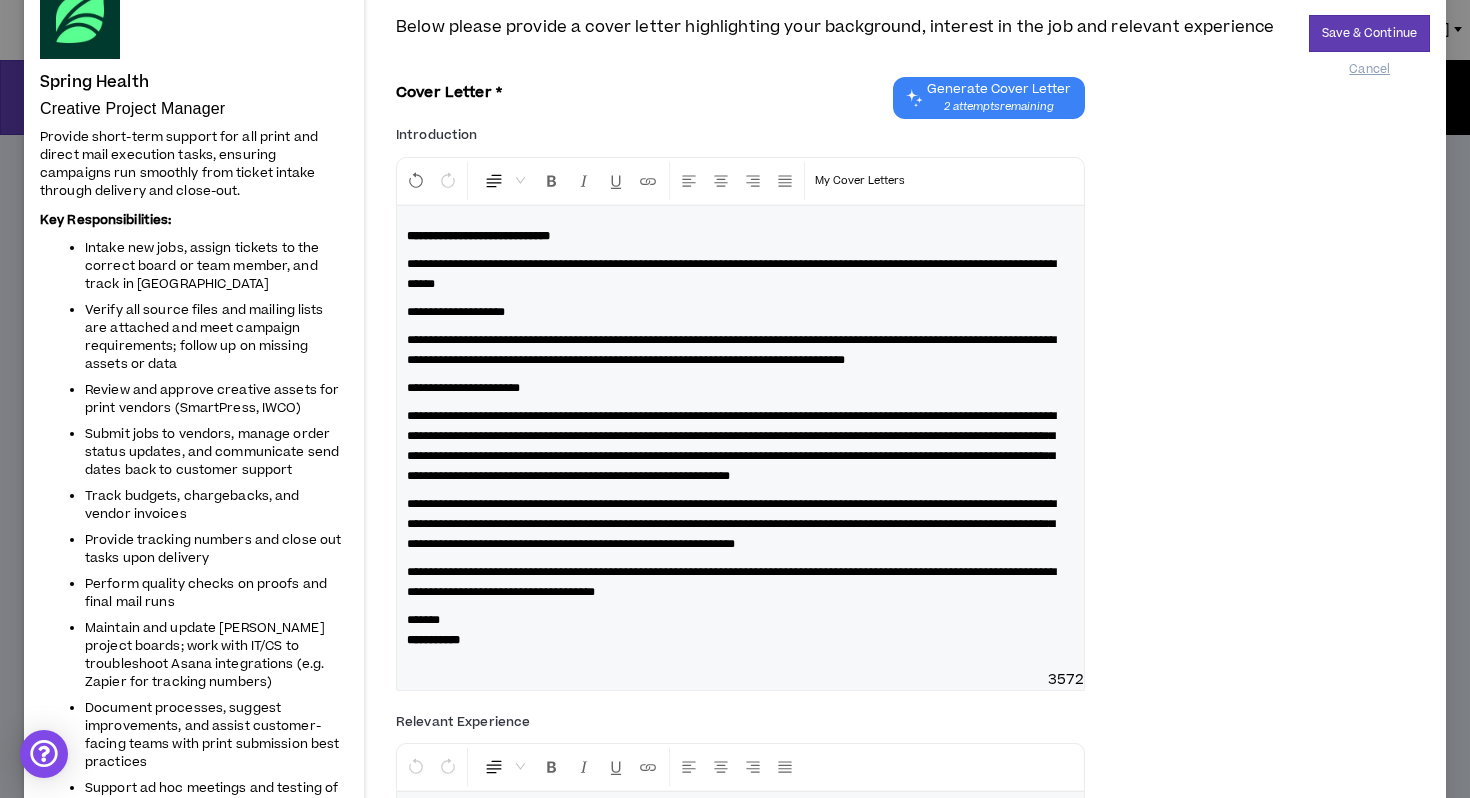 scroll, scrollTop: 113, scrollLeft: 0, axis: vertical 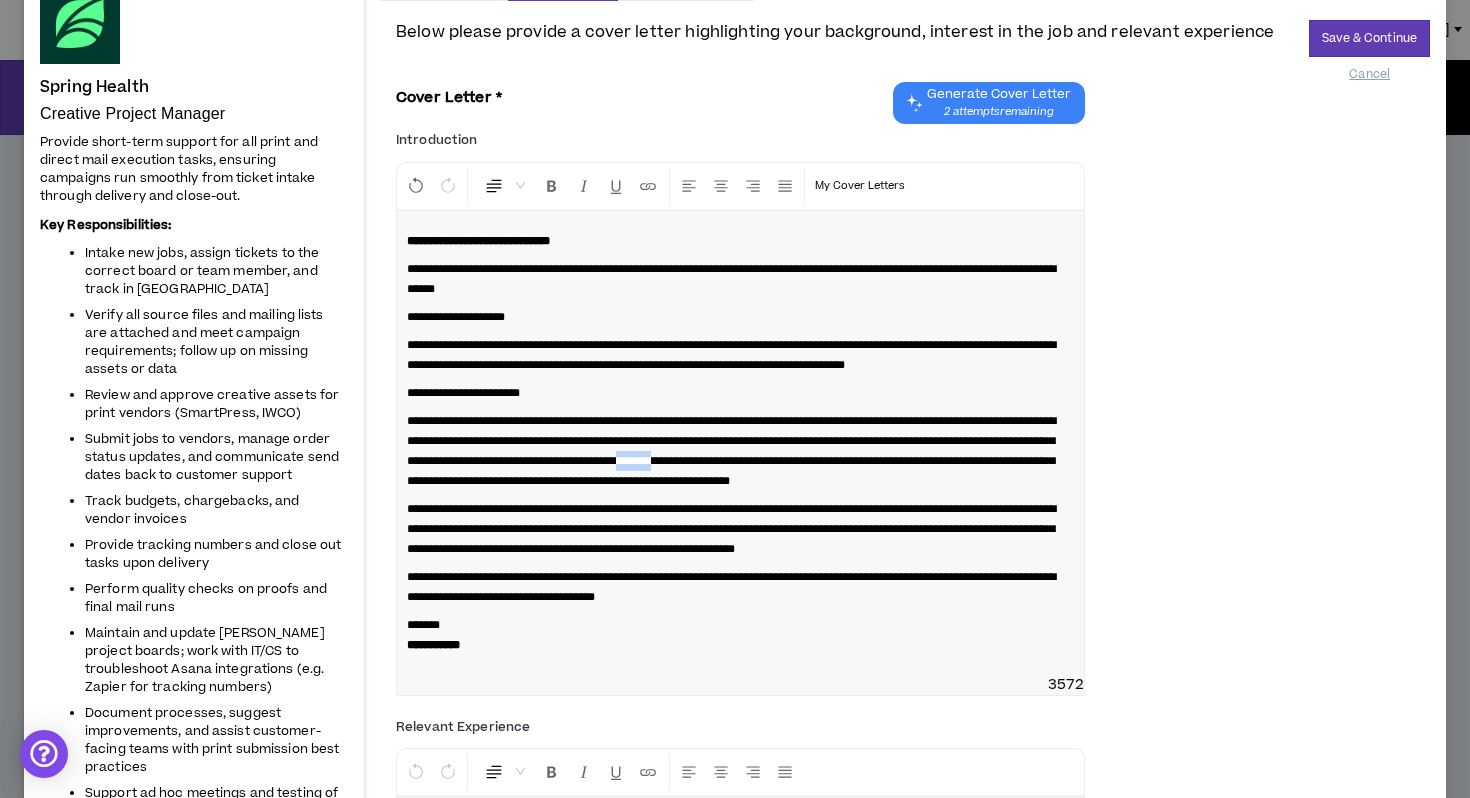drag, startPoint x: 1054, startPoint y: 483, endPoint x: 440, endPoint y: 493, distance: 614.0814 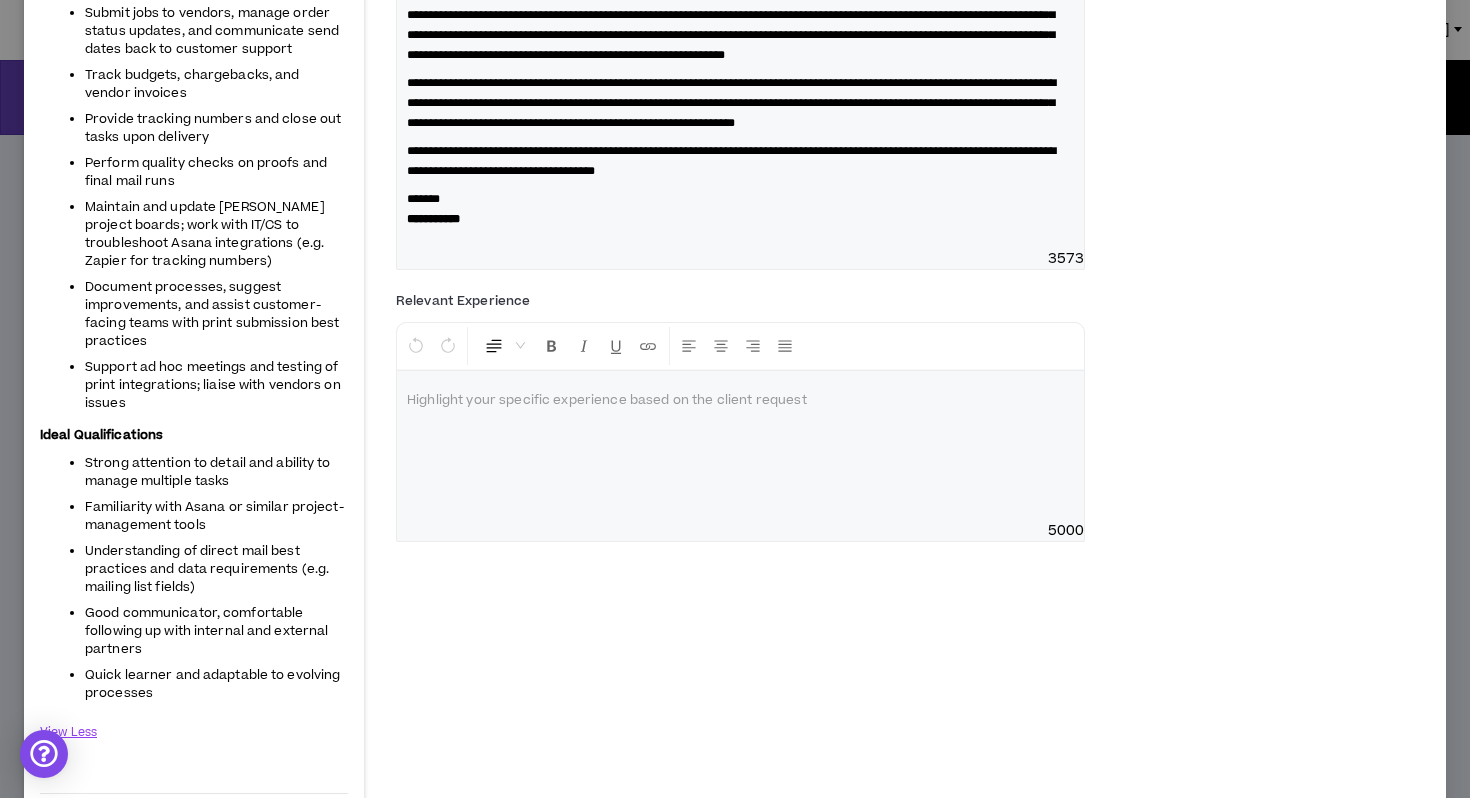 scroll, scrollTop: 592, scrollLeft: 0, axis: vertical 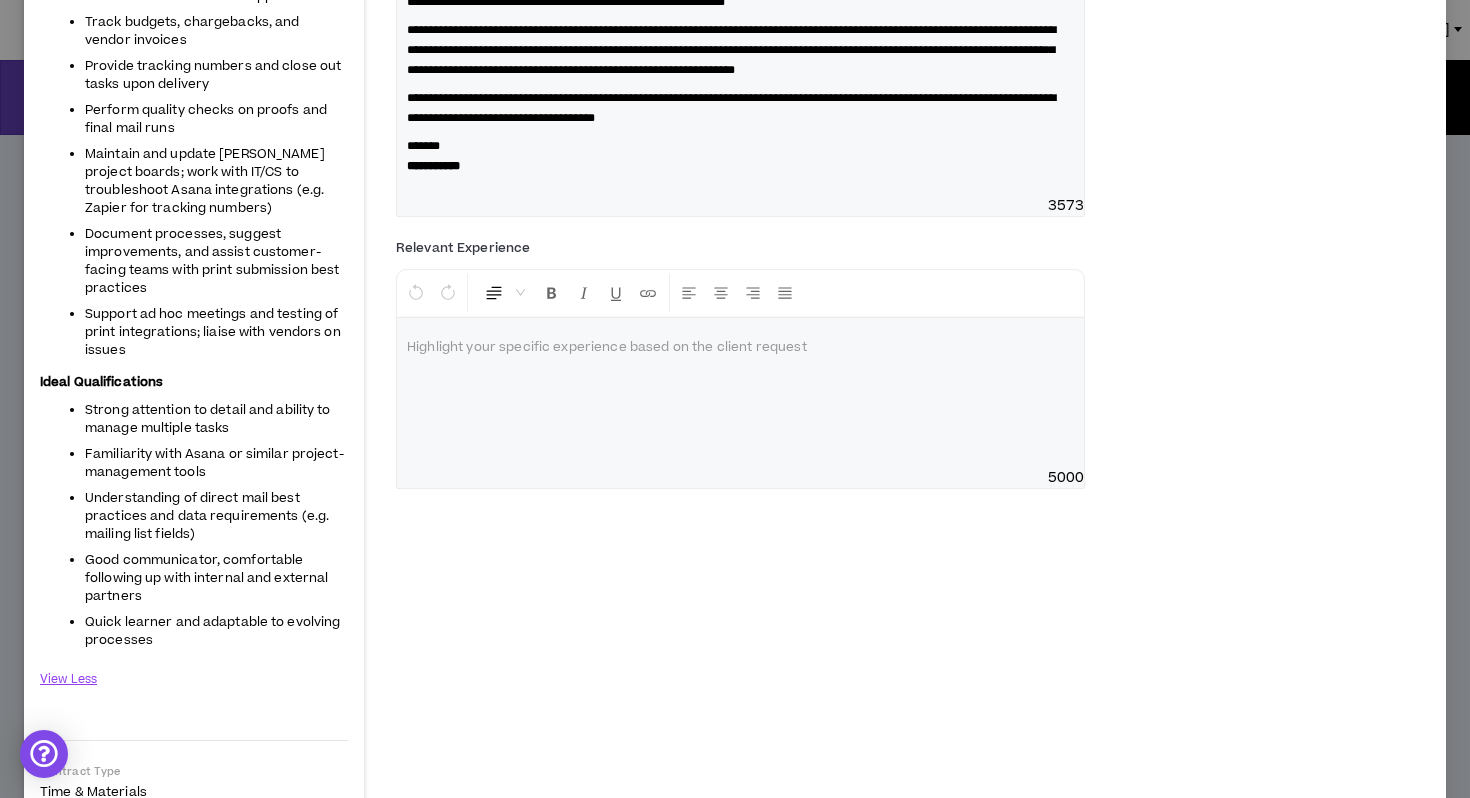 click at bounding box center (740, 393) 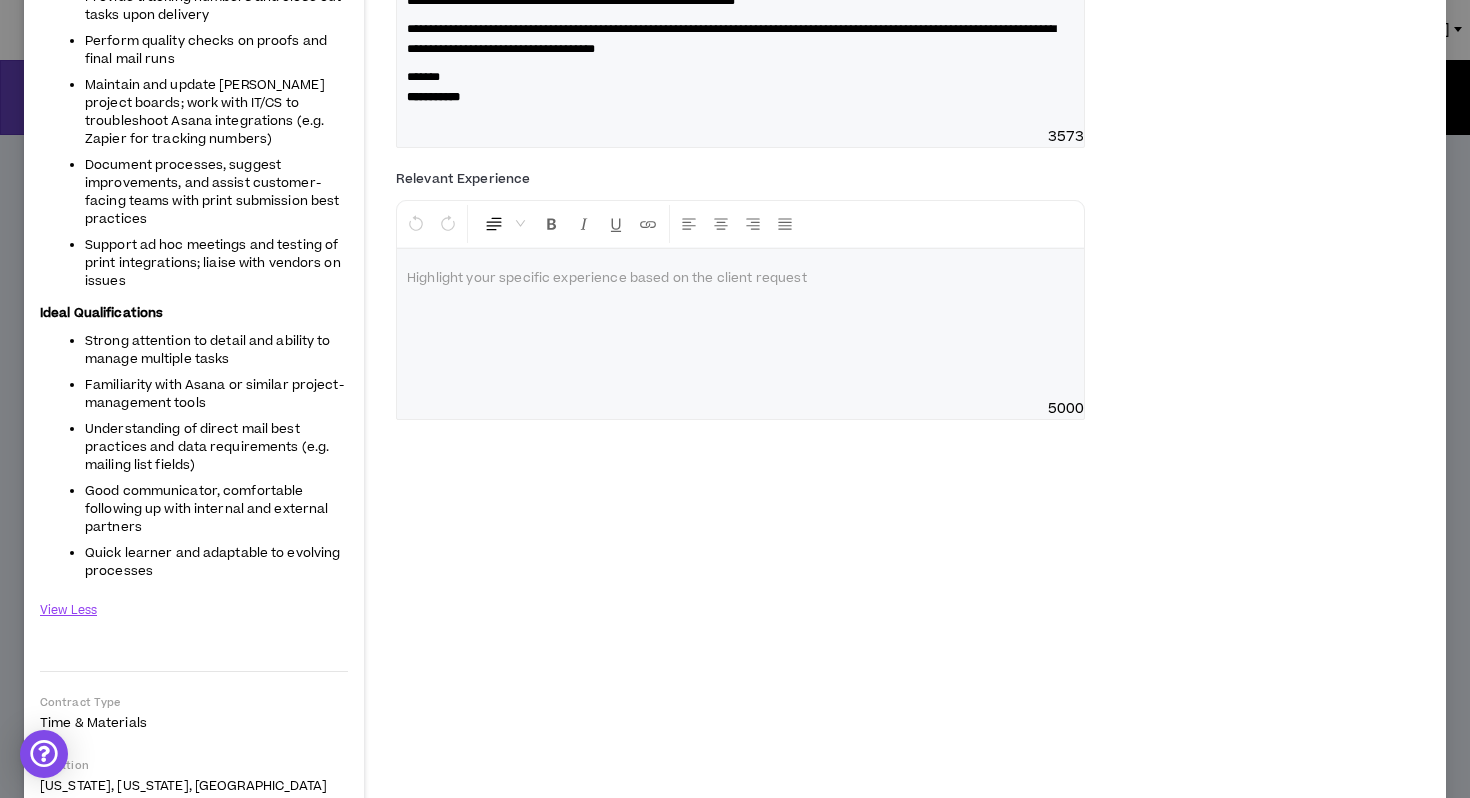 scroll, scrollTop: 665, scrollLeft: 0, axis: vertical 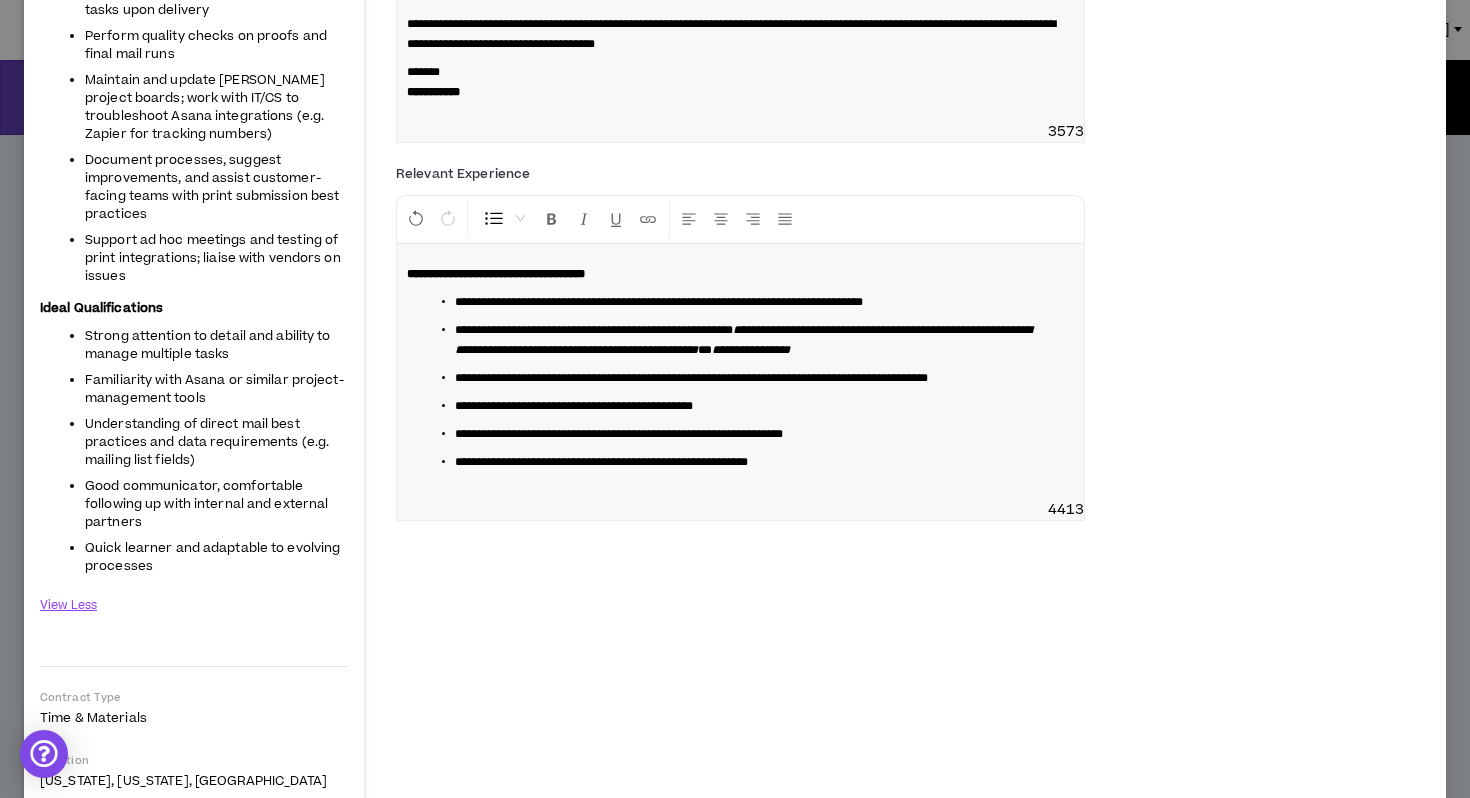 click on "**********" at bounding box center (748, 382) 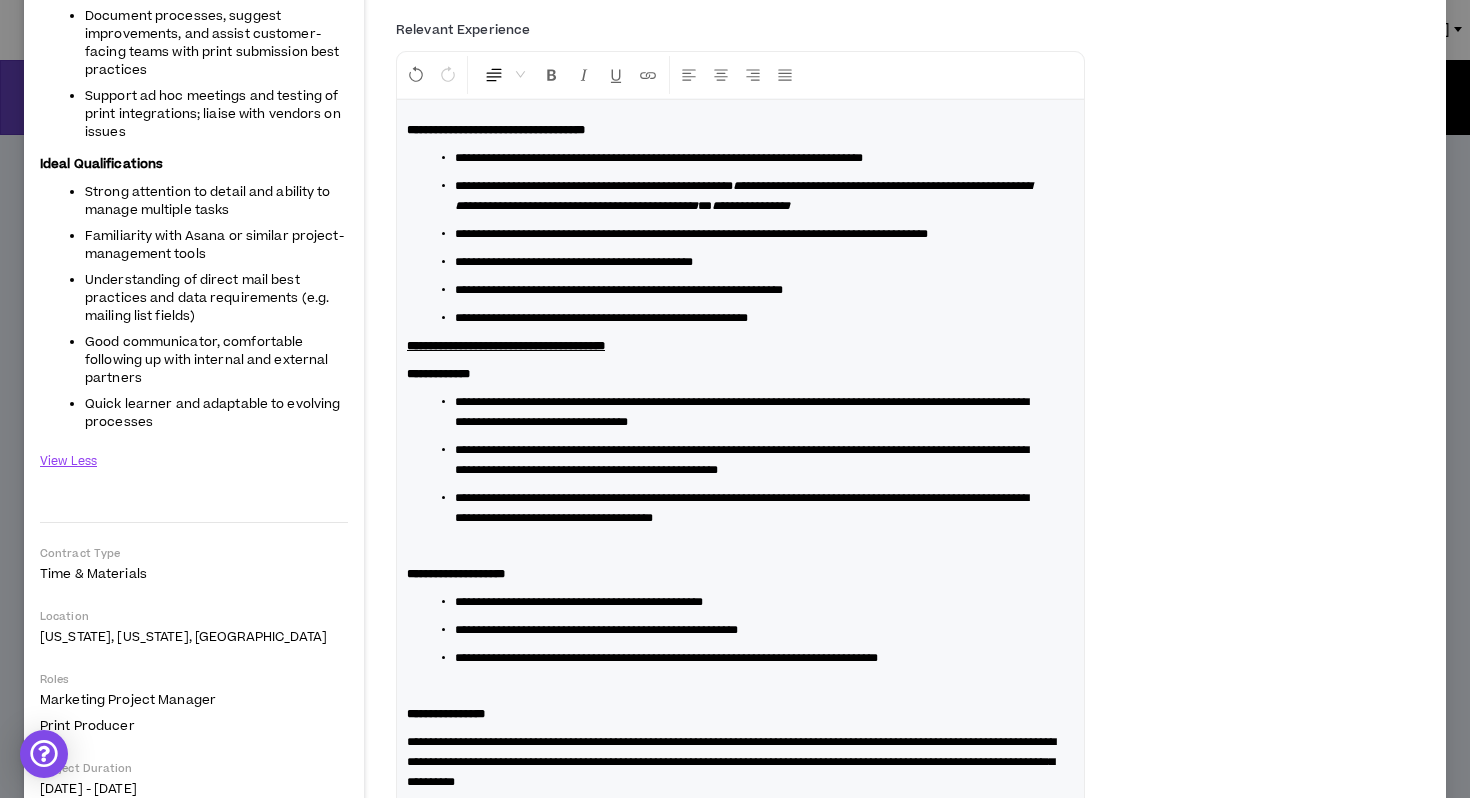 scroll, scrollTop: 807, scrollLeft: 0, axis: vertical 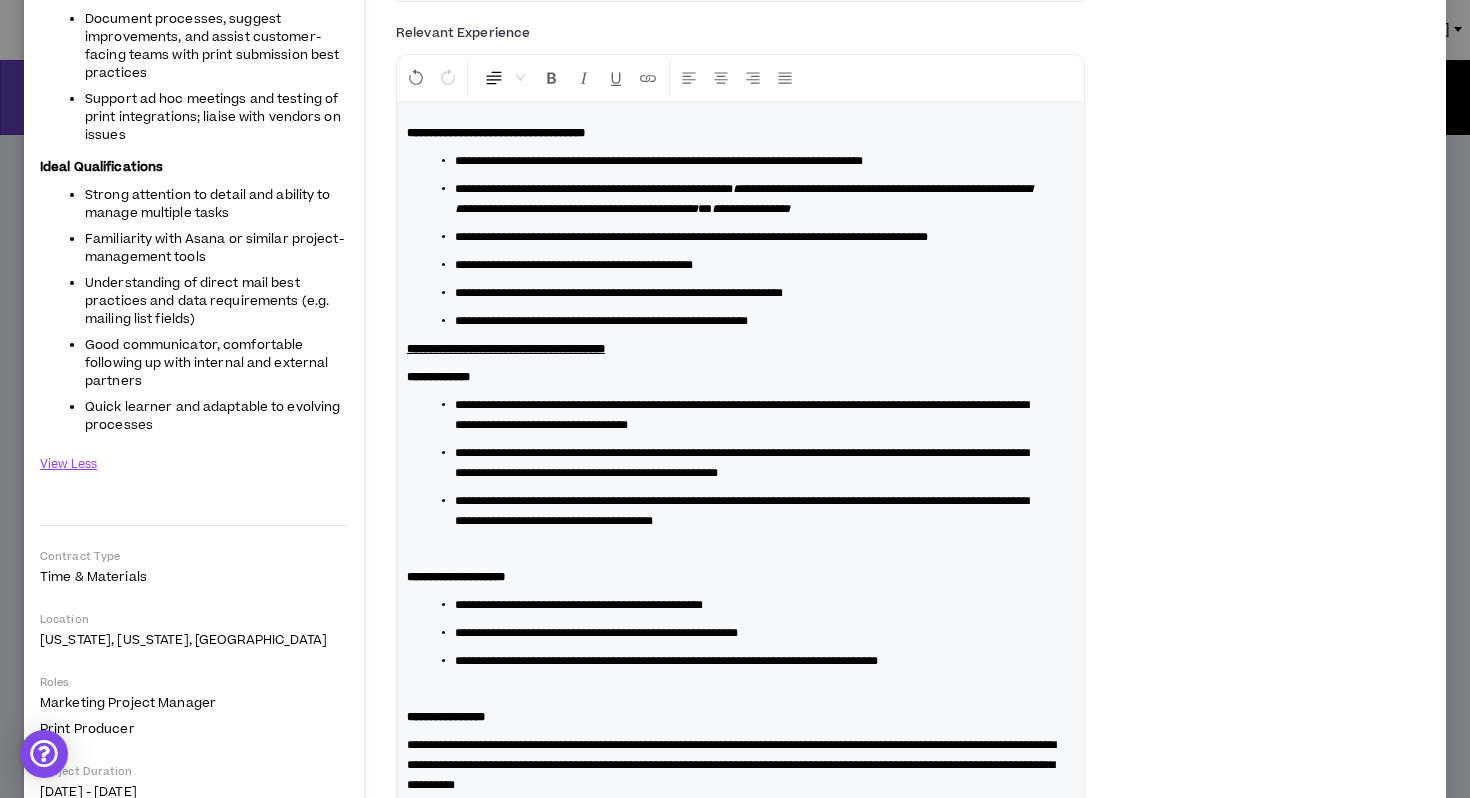 click on "**********" at bounding box center [506, 349] 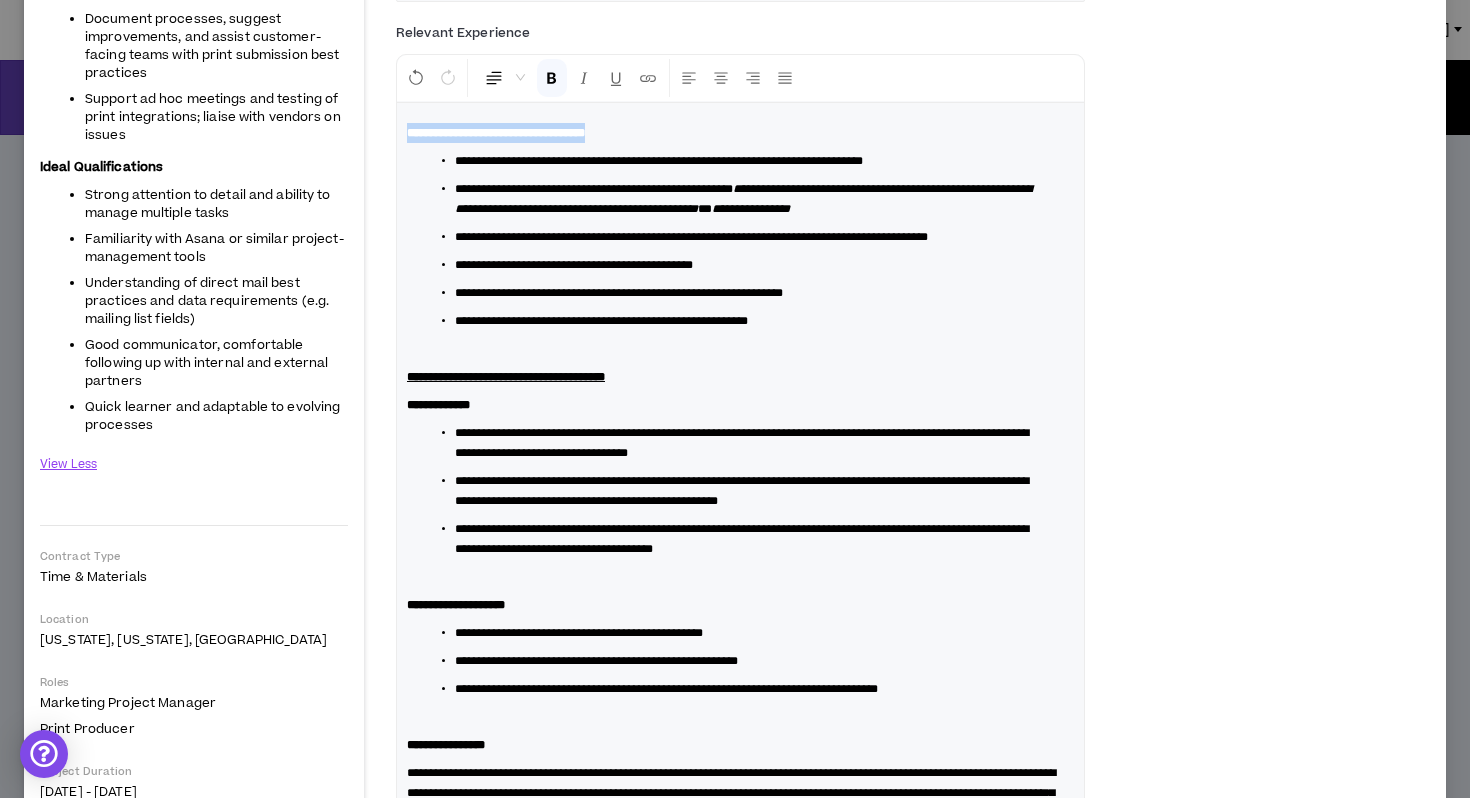drag, startPoint x: 406, startPoint y: 194, endPoint x: 667, endPoint y: 195, distance: 261.00192 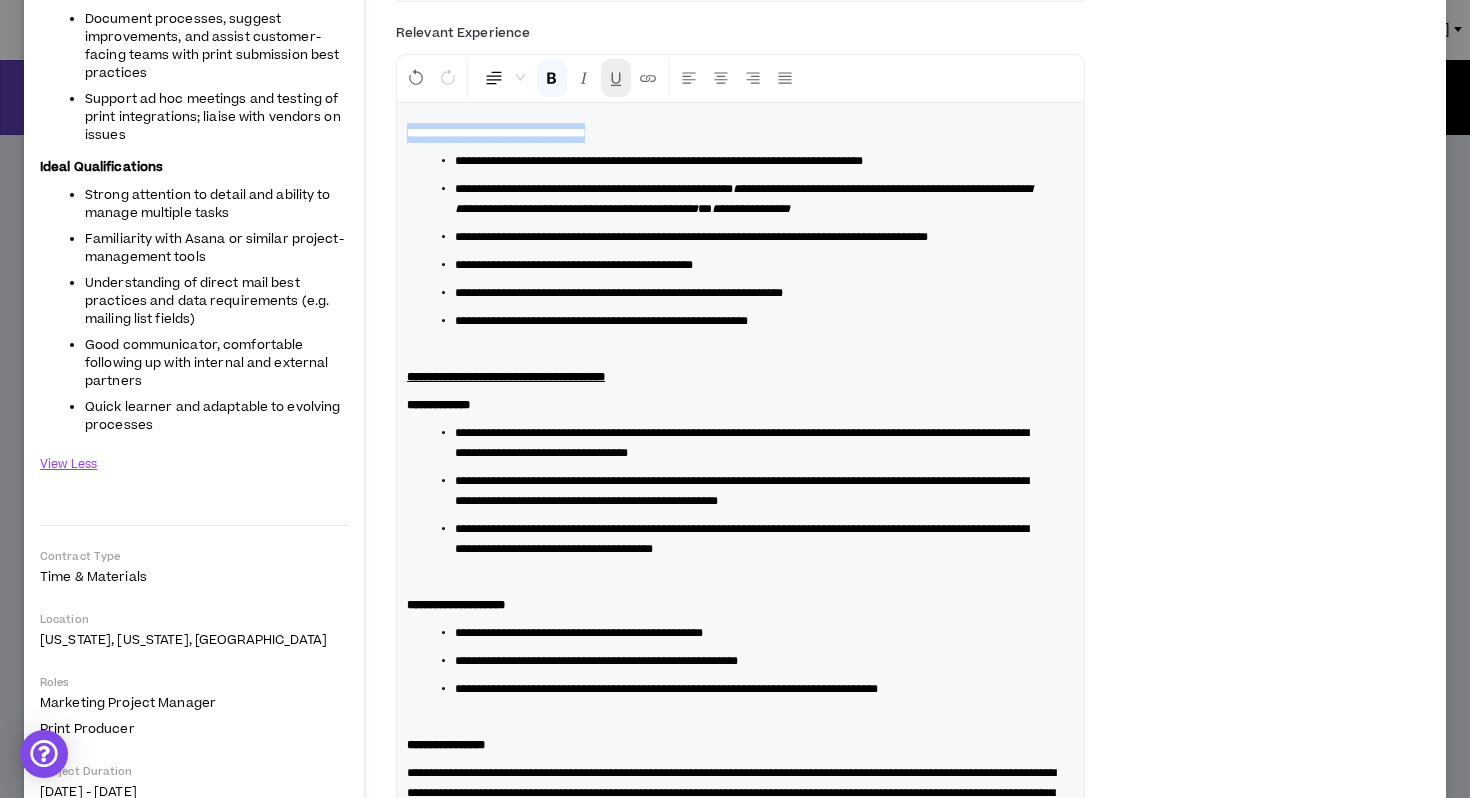 click at bounding box center [616, 78] 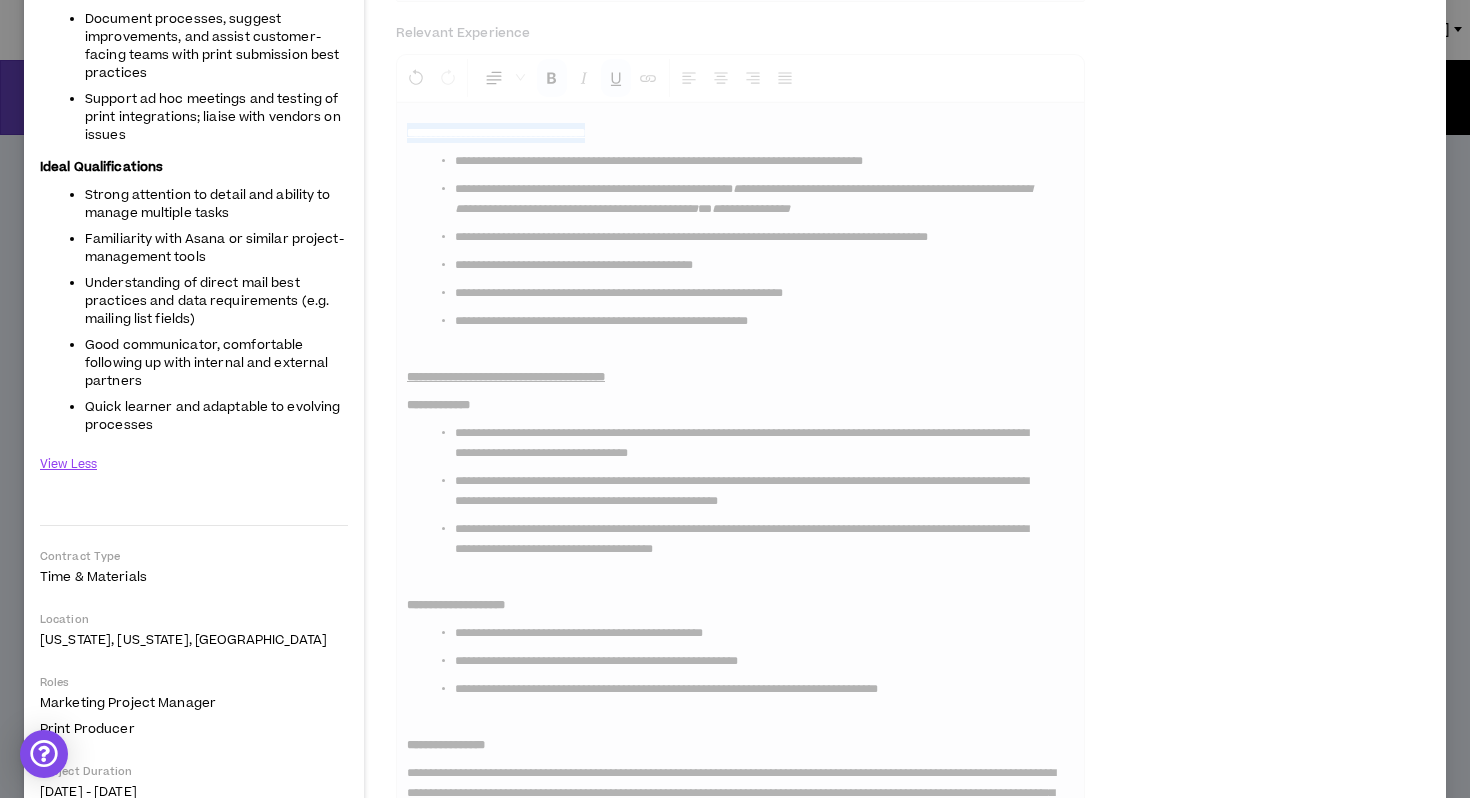 click on "**********" at bounding box center (913, 116) 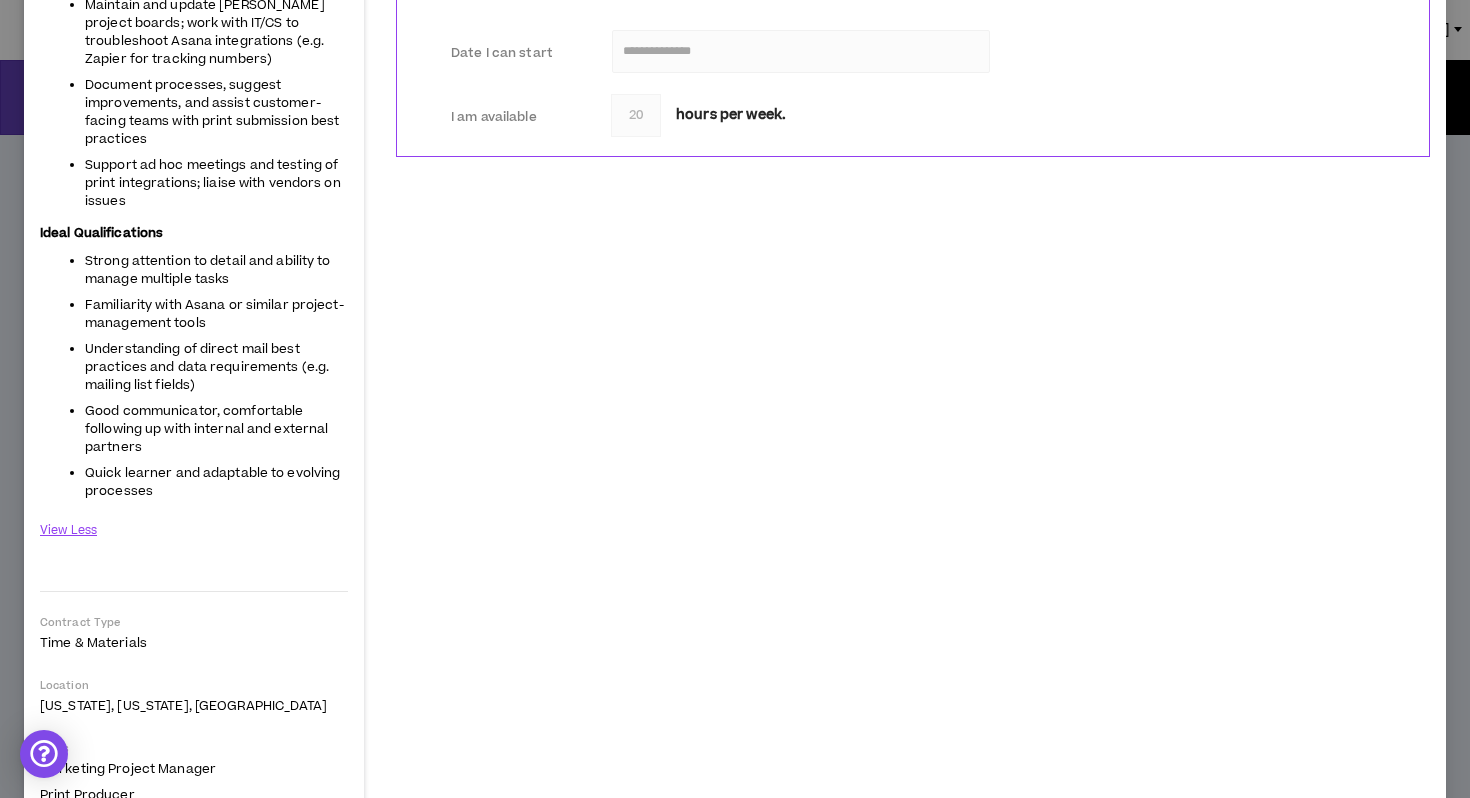 scroll, scrollTop: 0, scrollLeft: 0, axis: both 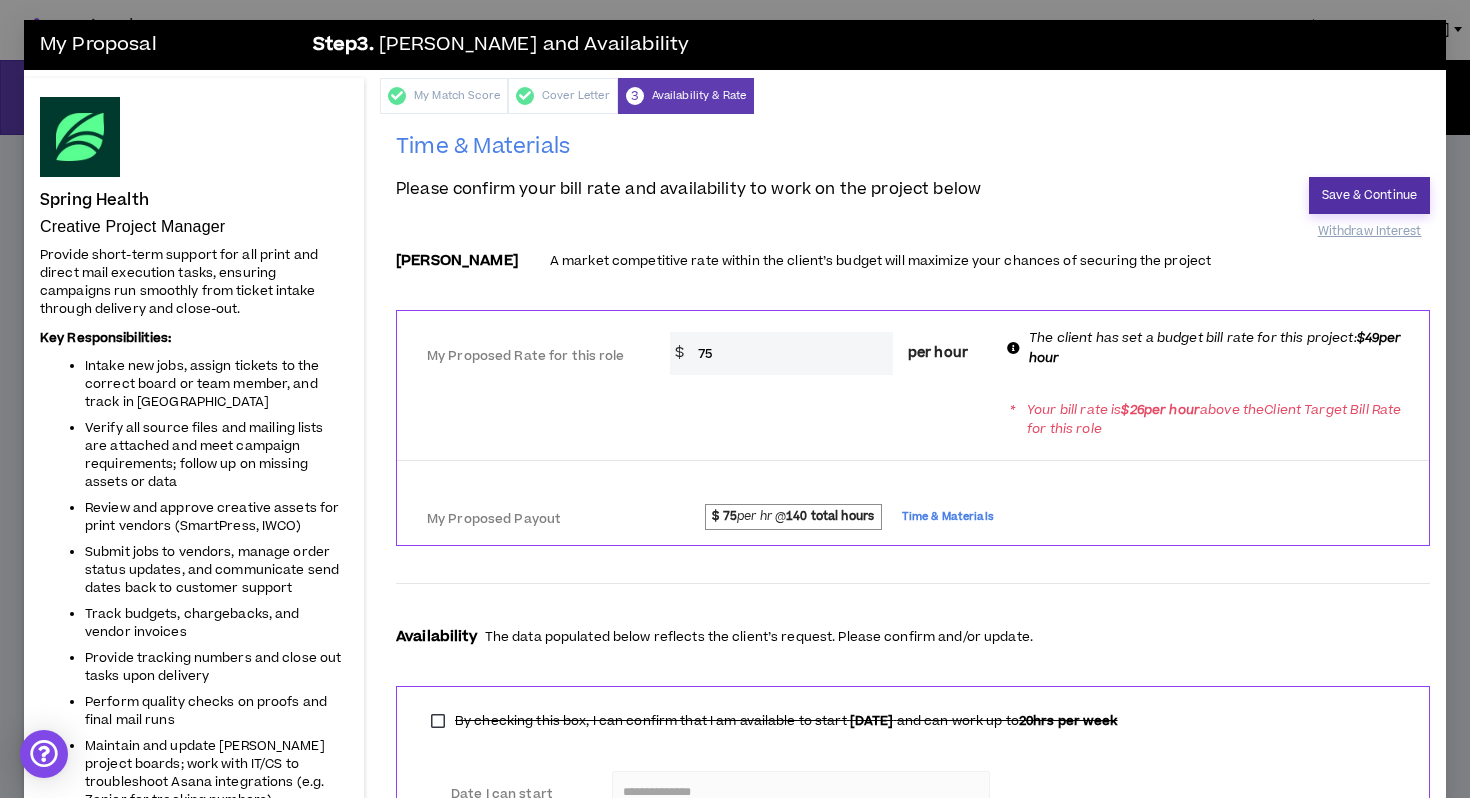click on "Save & Continue" at bounding box center [1369, 195] 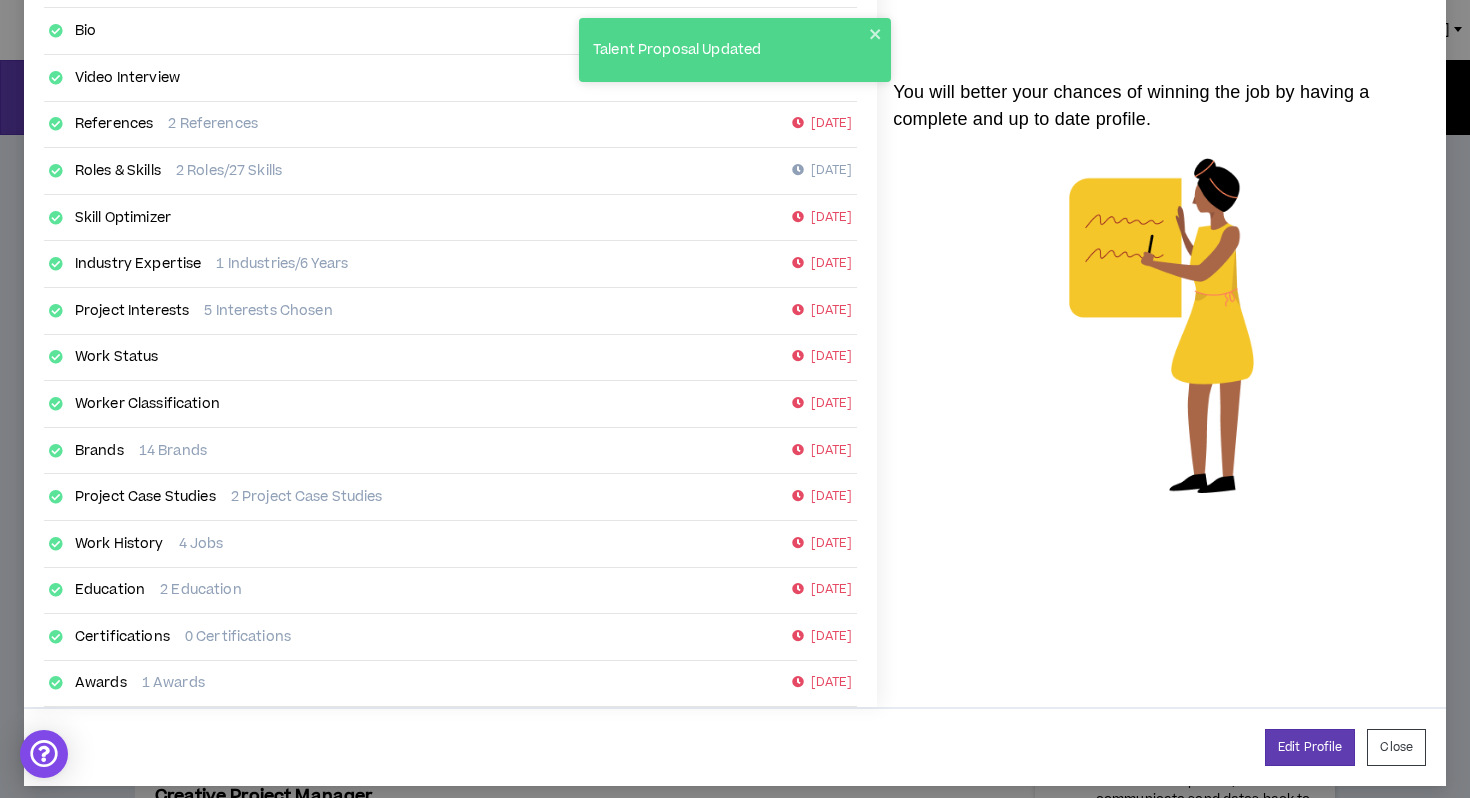 scroll, scrollTop: 207, scrollLeft: 0, axis: vertical 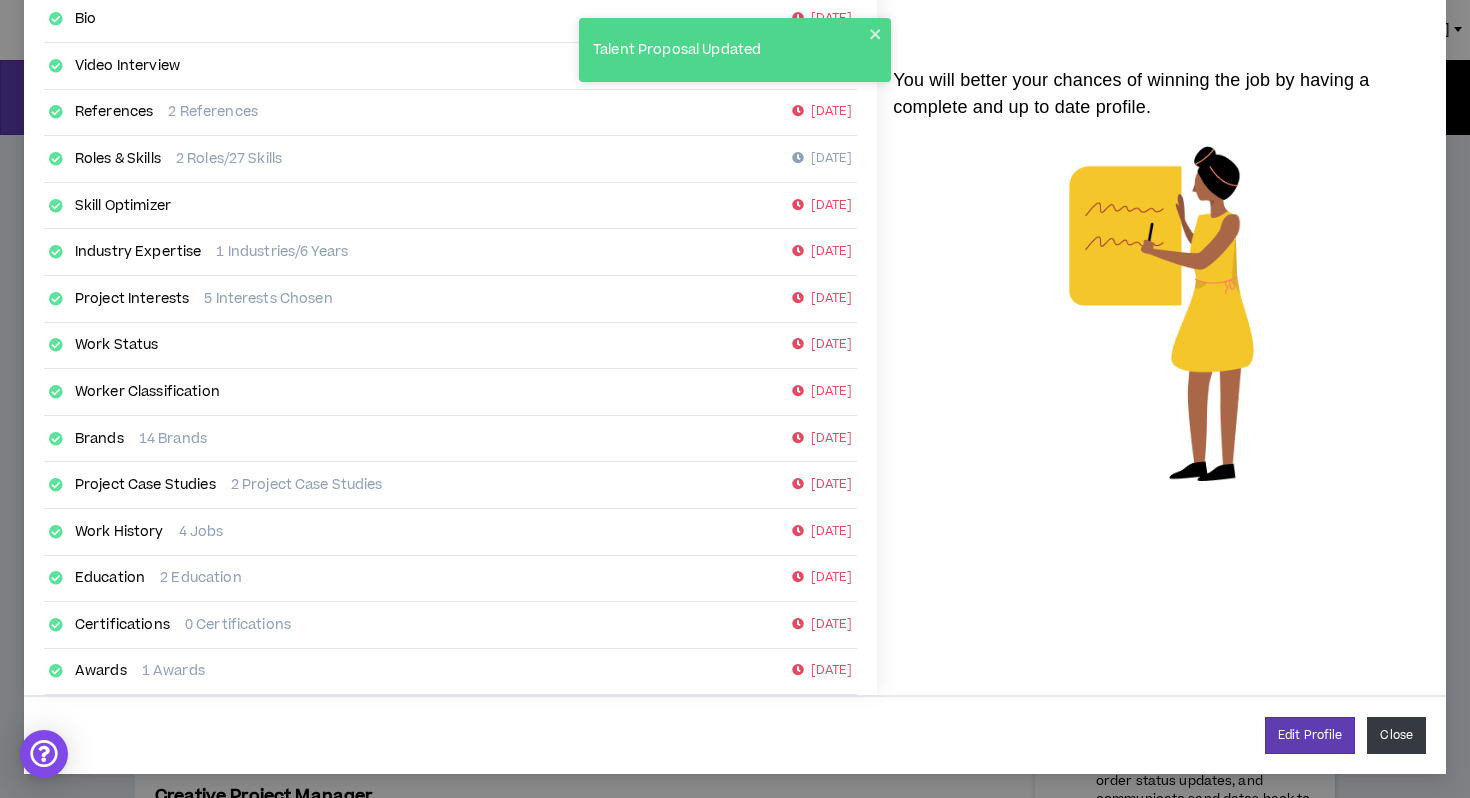 click on "Close" at bounding box center (1396, 735) 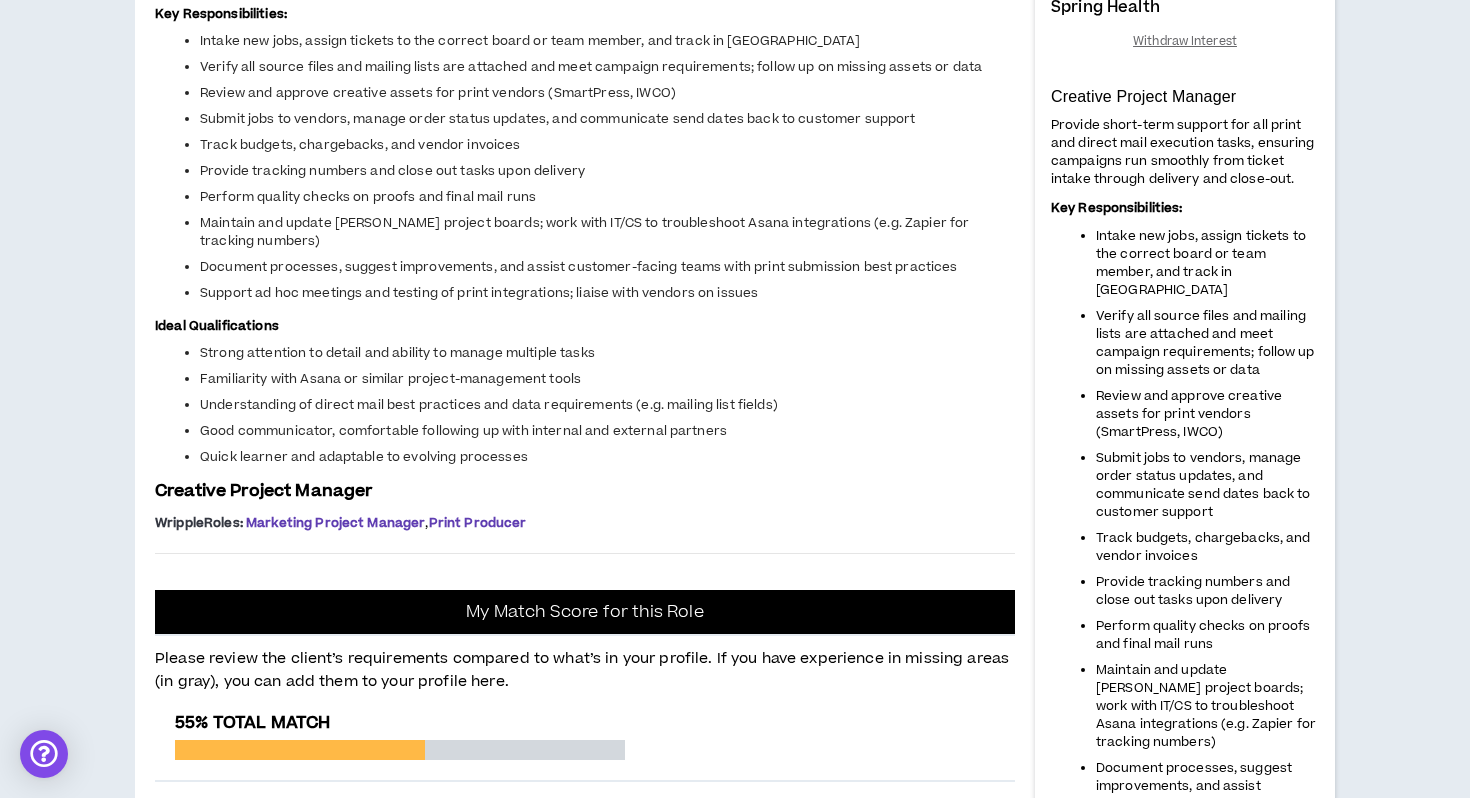 scroll, scrollTop: 0, scrollLeft: 0, axis: both 